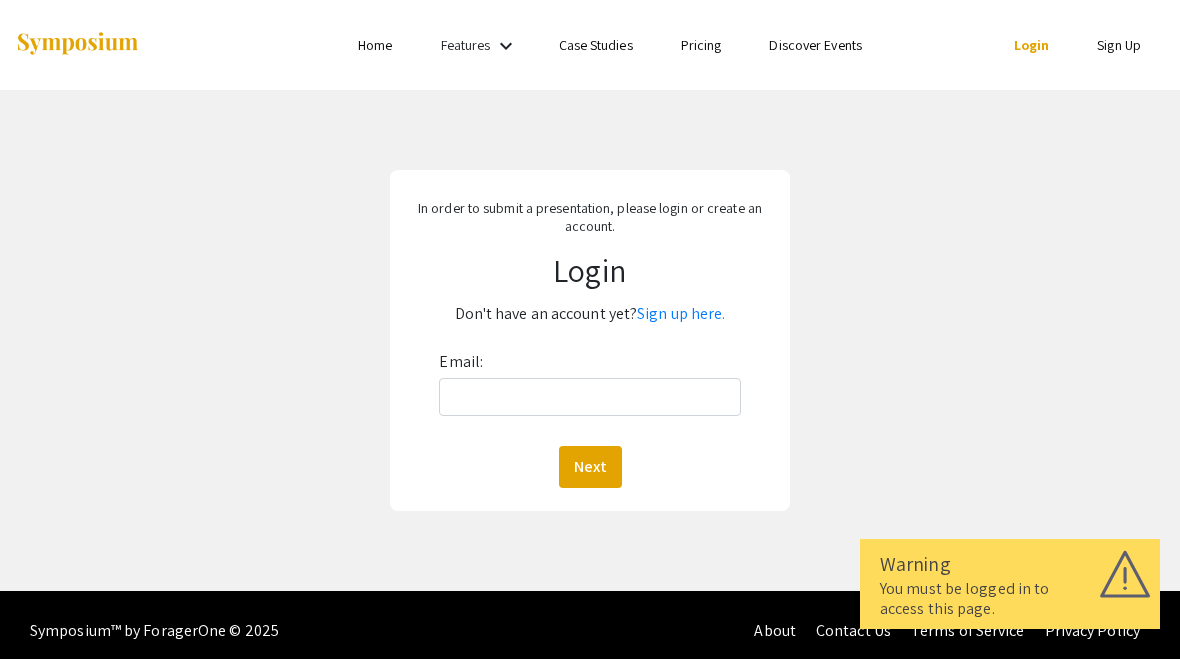 scroll, scrollTop: 0, scrollLeft: 0, axis: both 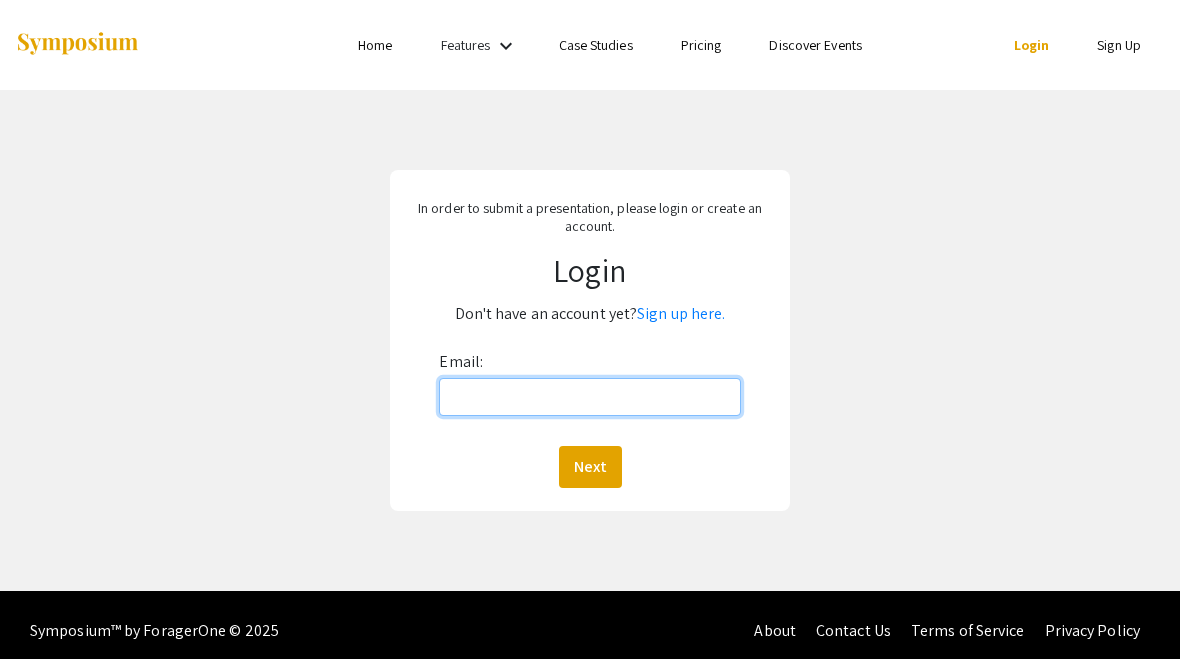 click on "Email:" at bounding box center [589, 397] 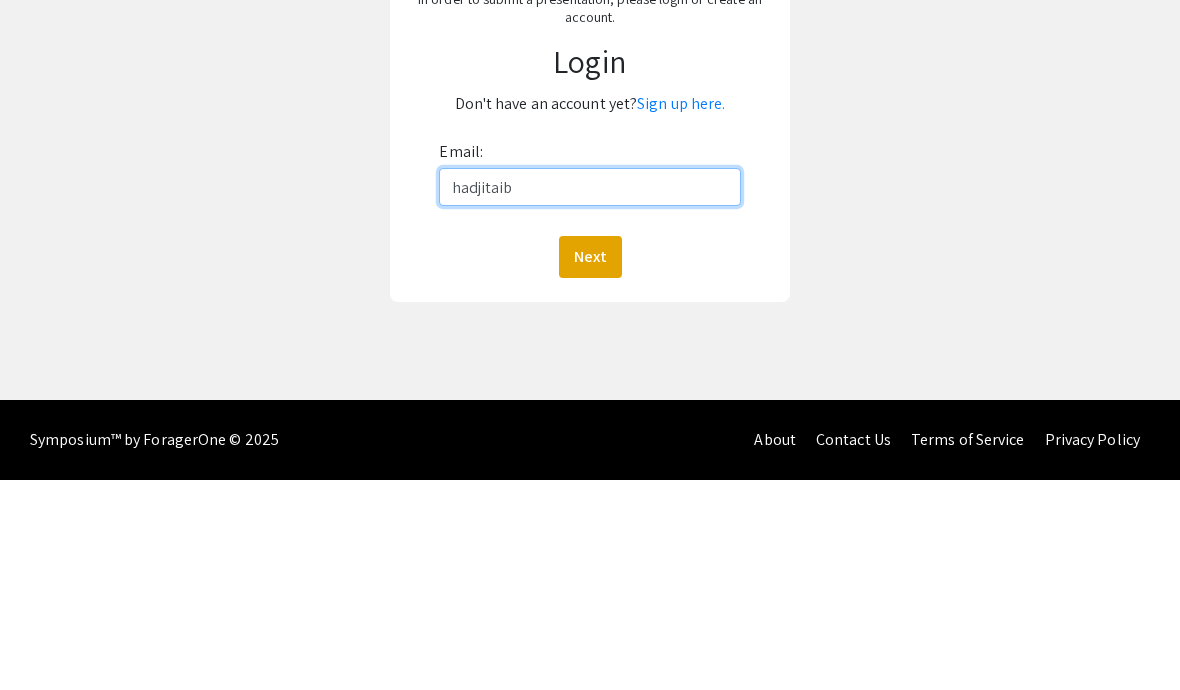 click on "hadjitaib" at bounding box center [589, 397] 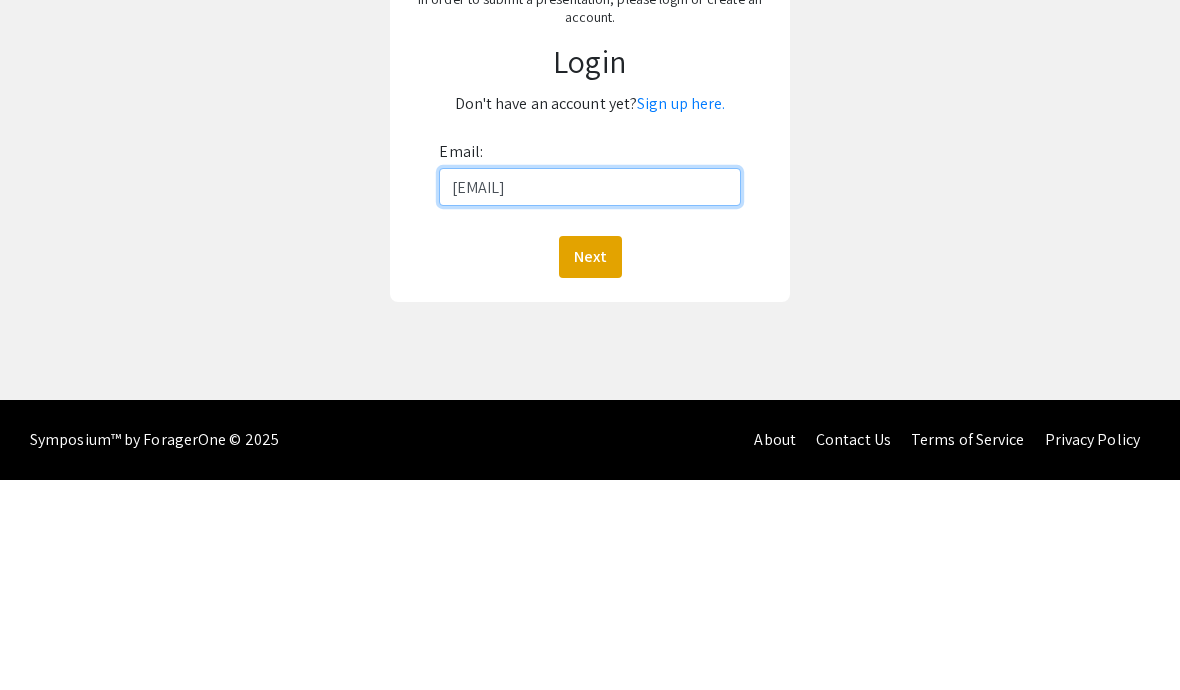 click on "rsnhdjtb@gmail.com" at bounding box center (589, 397) 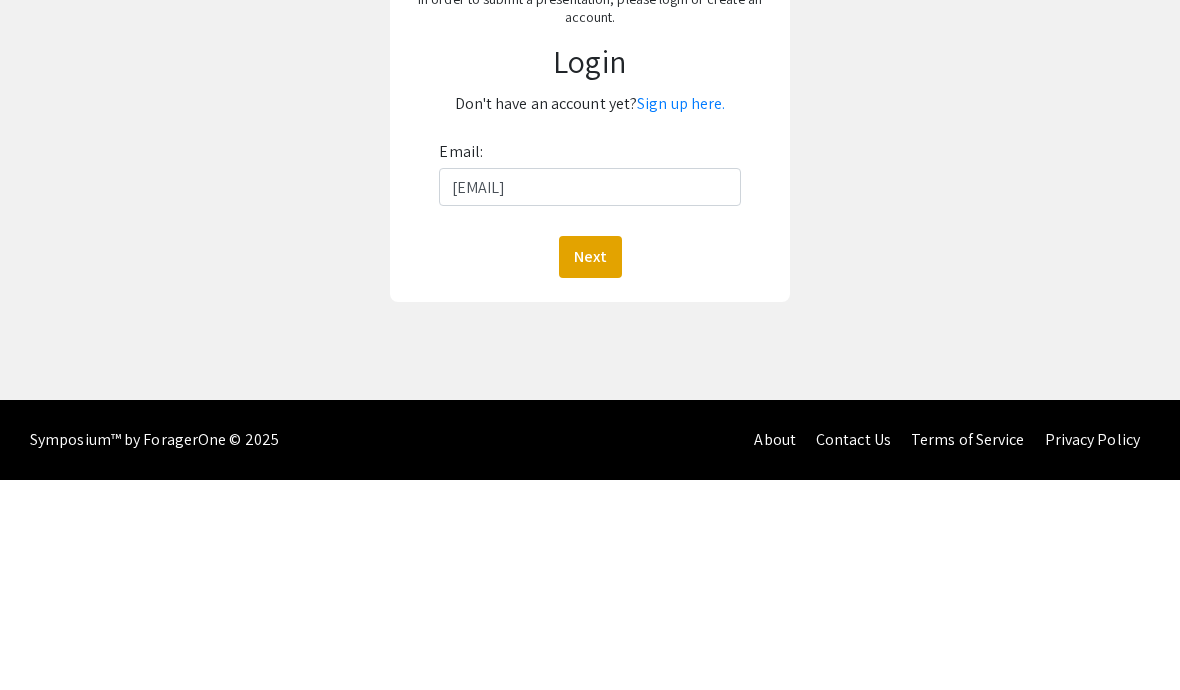 click on "Next" 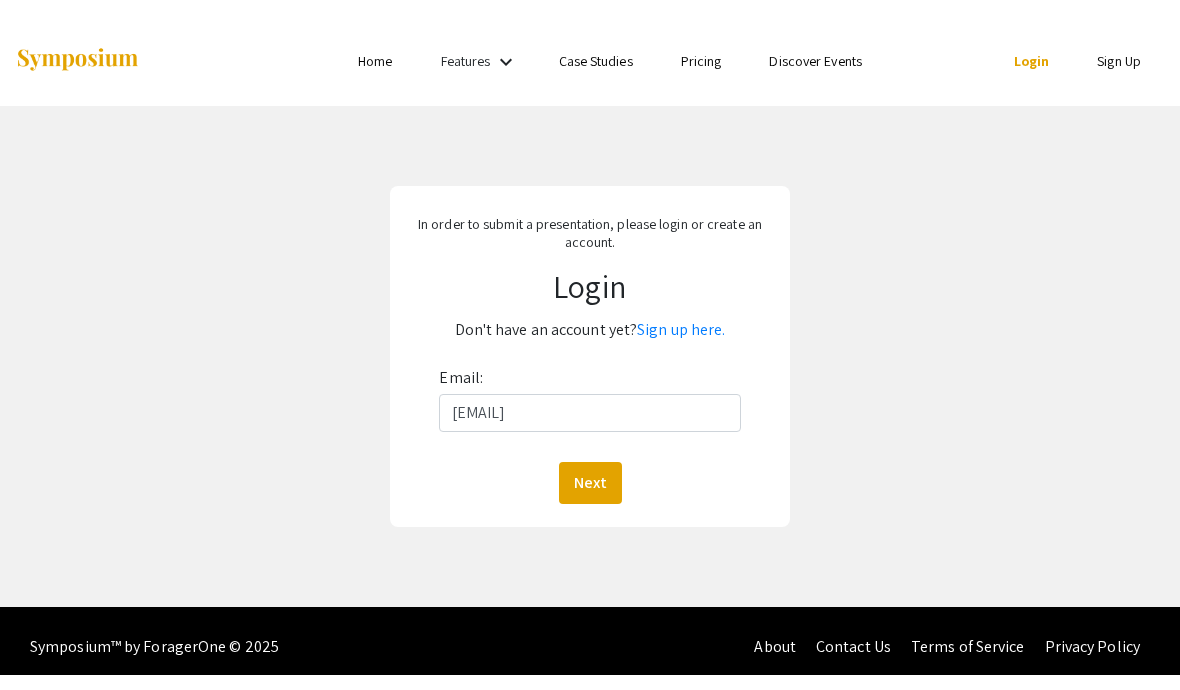 scroll, scrollTop: 11, scrollLeft: 0, axis: vertical 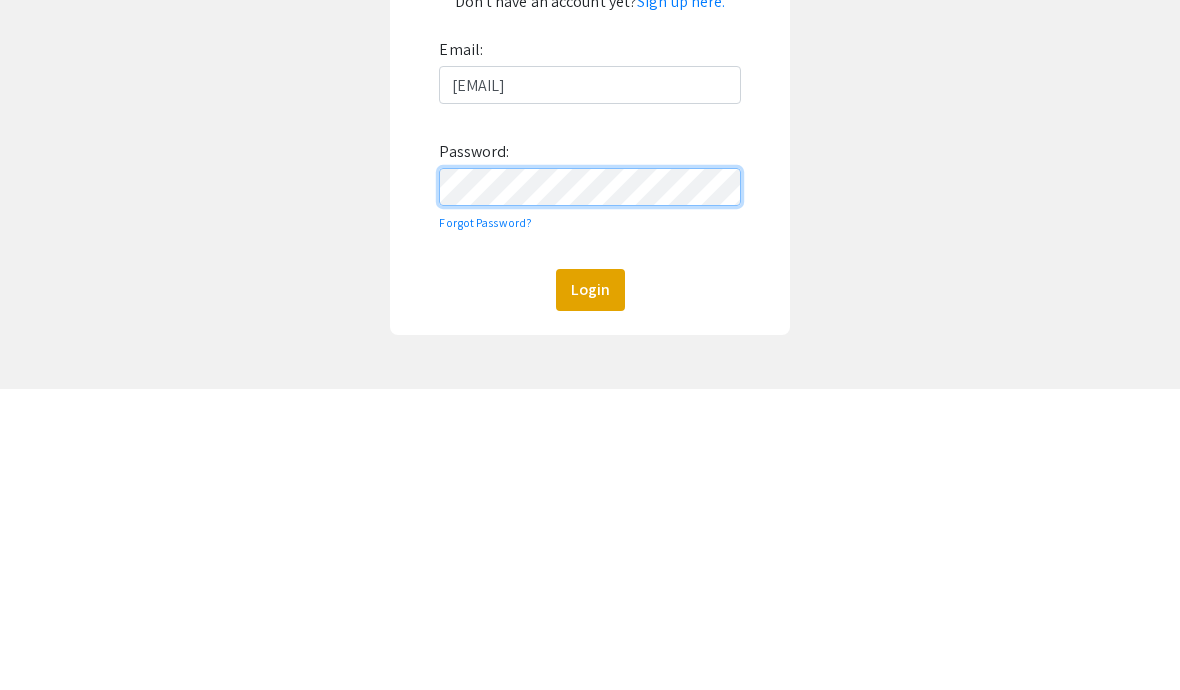 click on "Login" 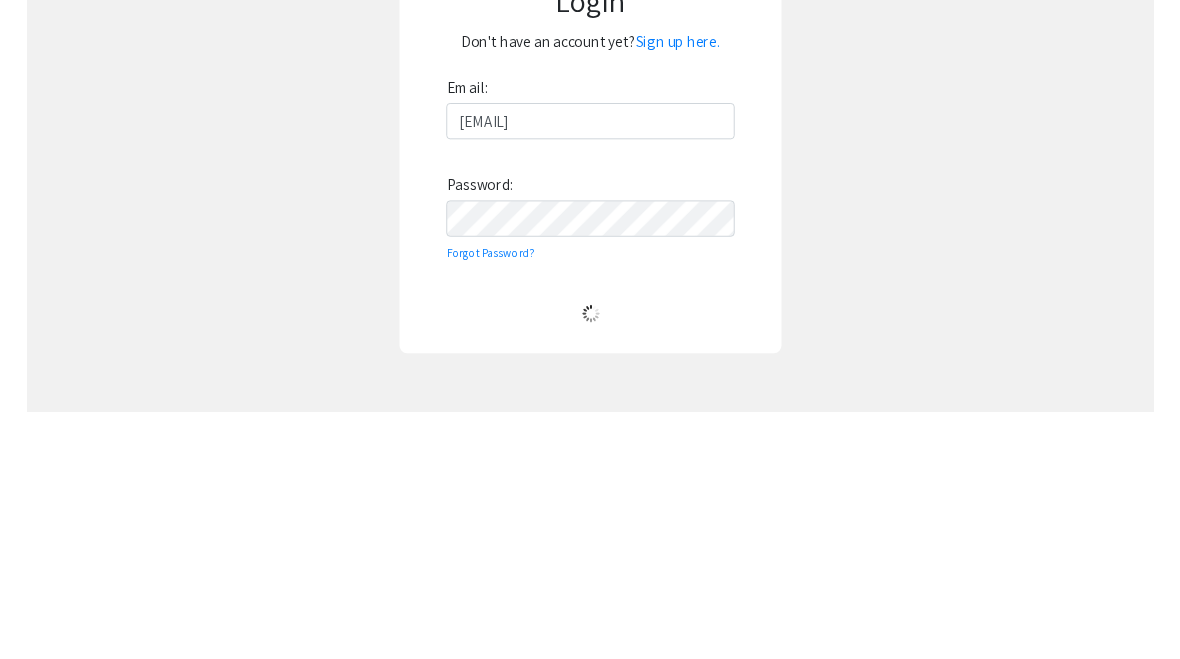 scroll, scrollTop: 109, scrollLeft: 0, axis: vertical 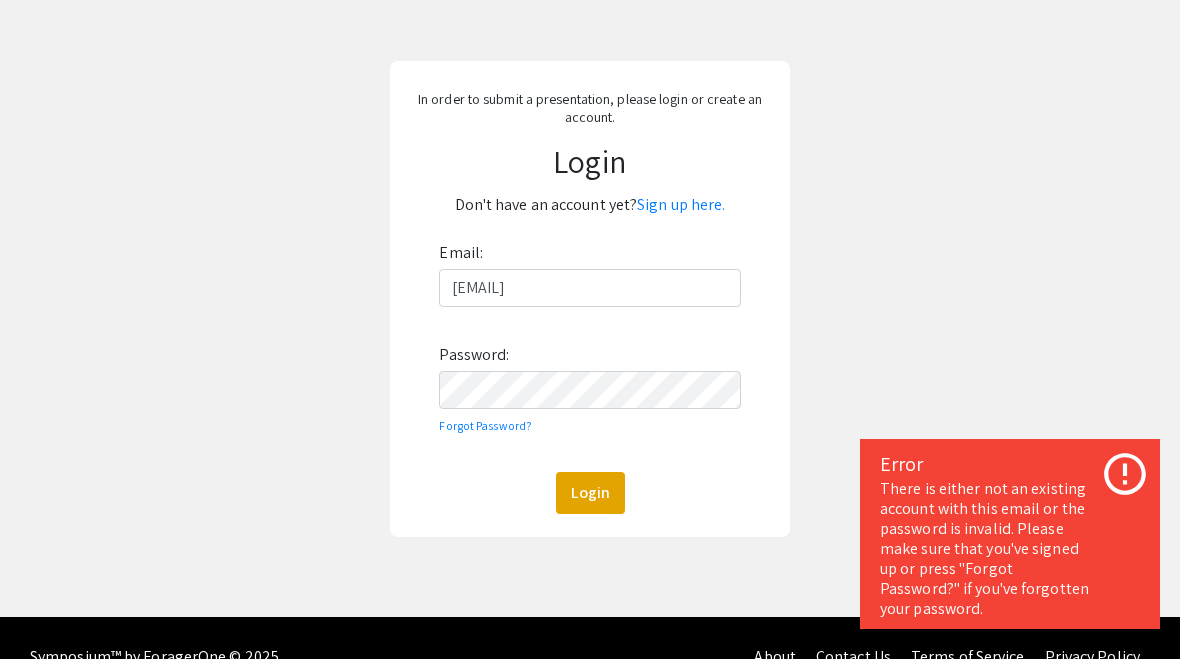 click on "Sign up here." 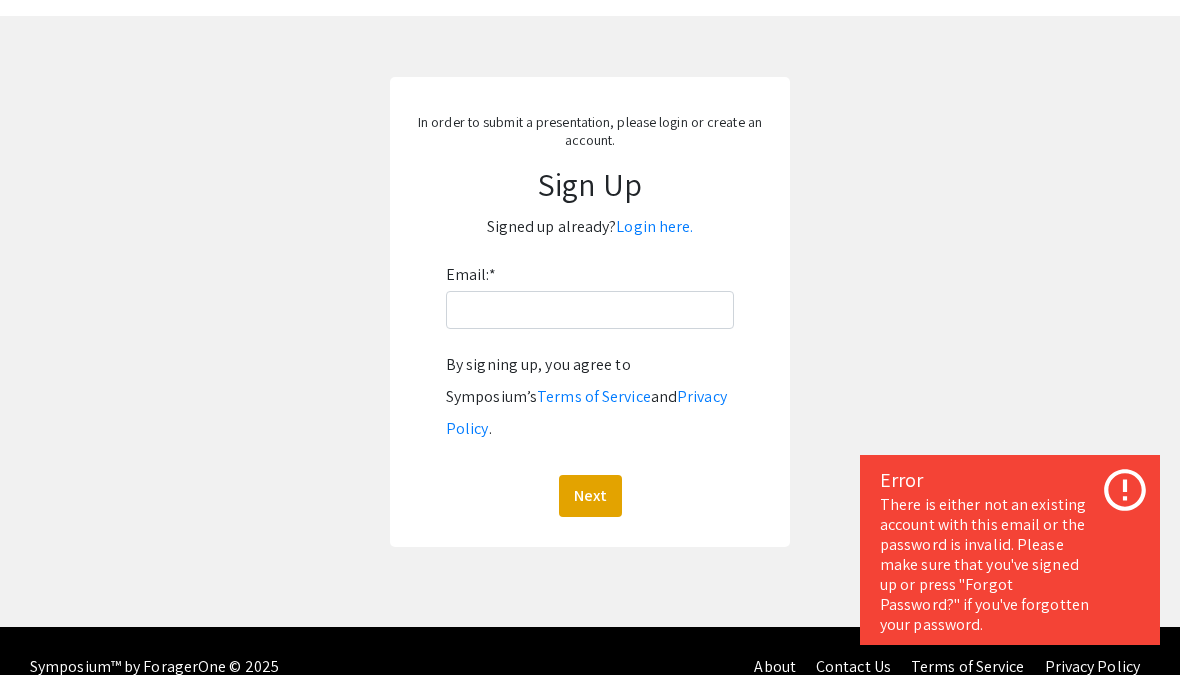 scroll, scrollTop: 0, scrollLeft: 0, axis: both 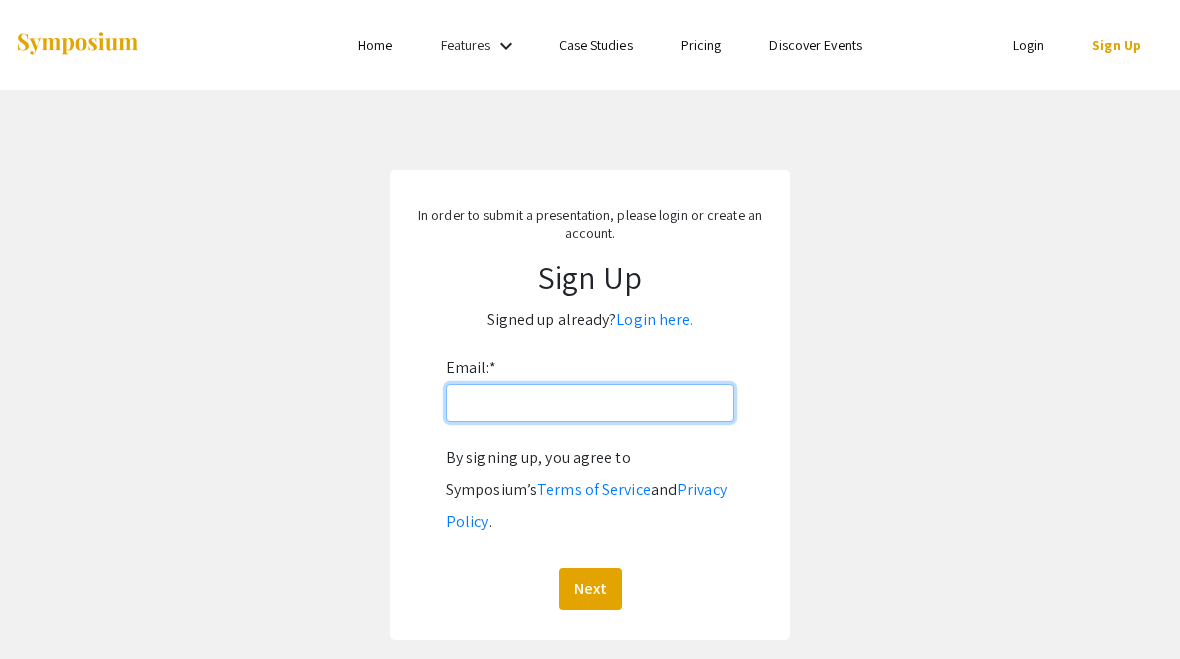 click on "Email:  *" at bounding box center (590, 403) 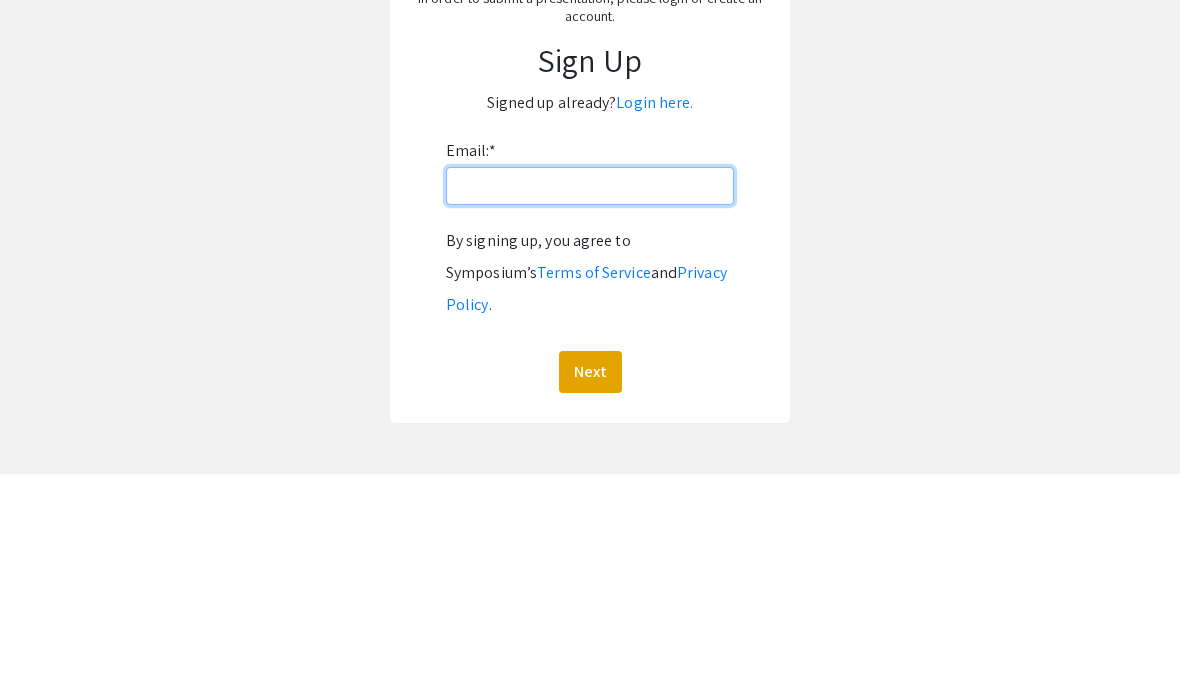 click on "Email:  *" at bounding box center [590, 403] 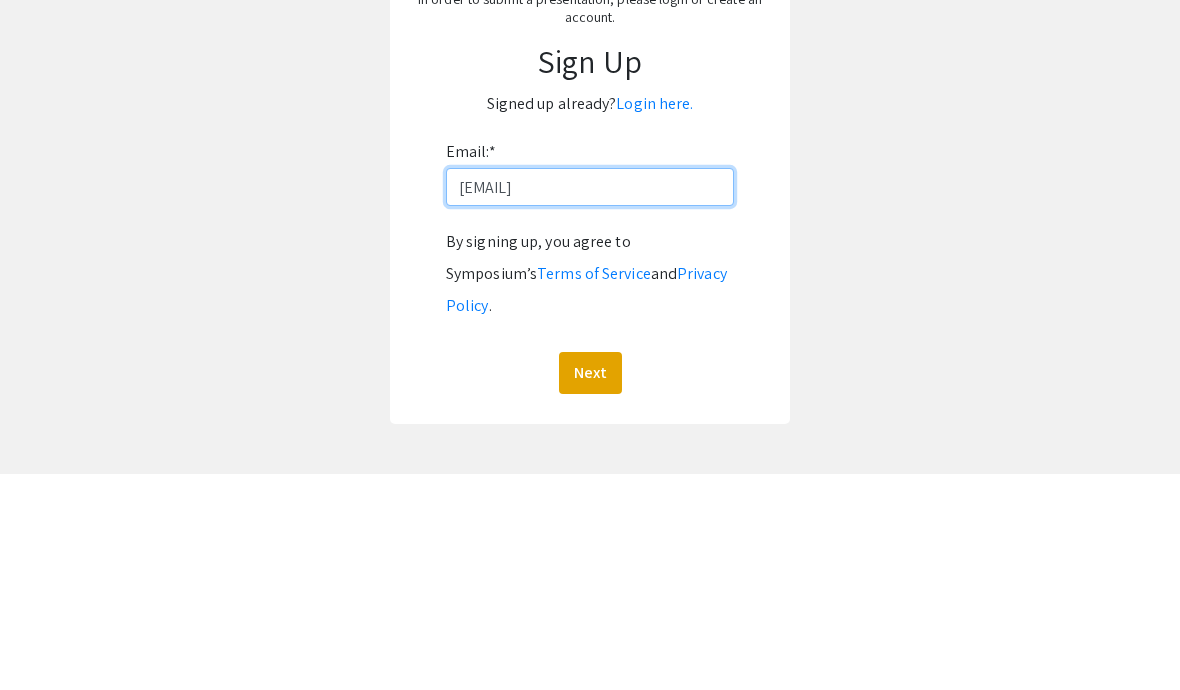 type on "[EMAIL]" 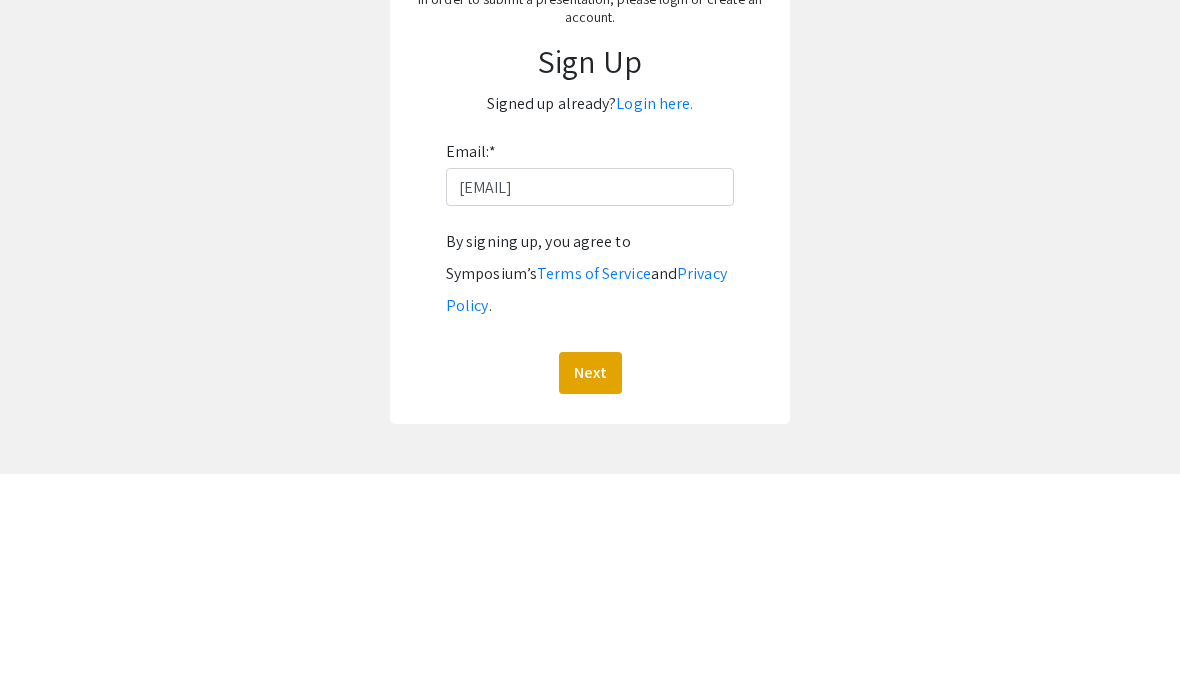 click on "Next" 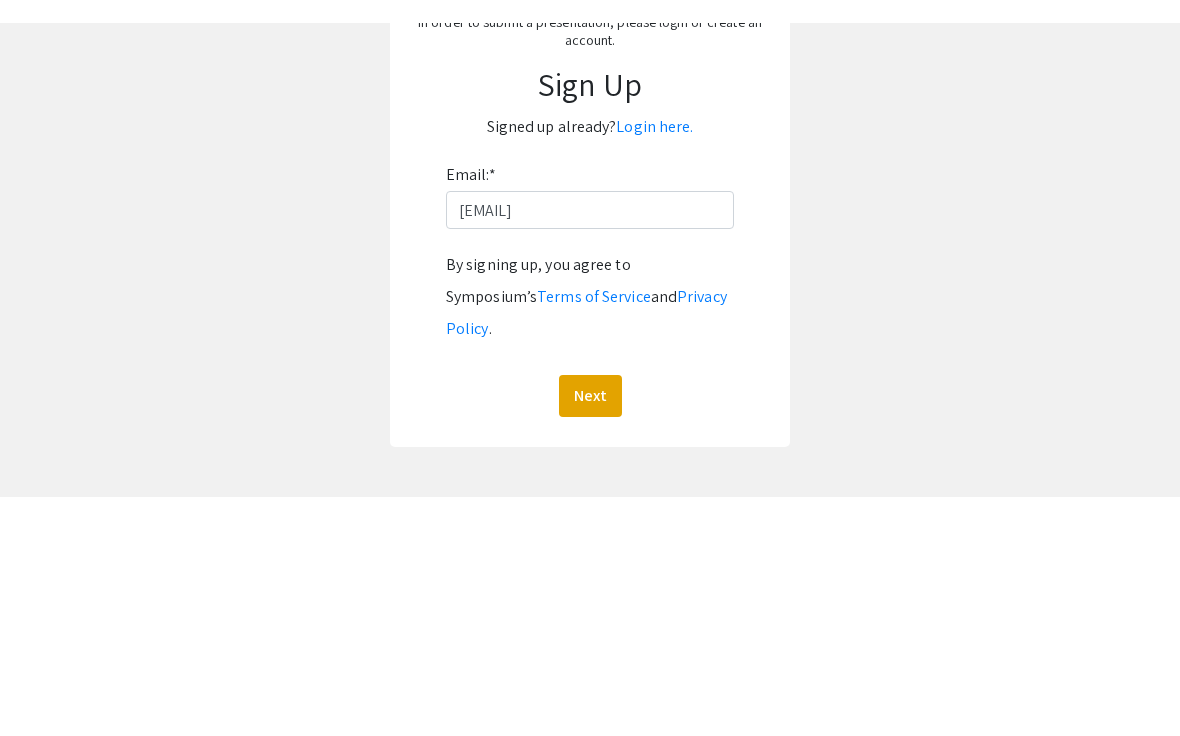 scroll, scrollTop: 109, scrollLeft: 0, axis: vertical 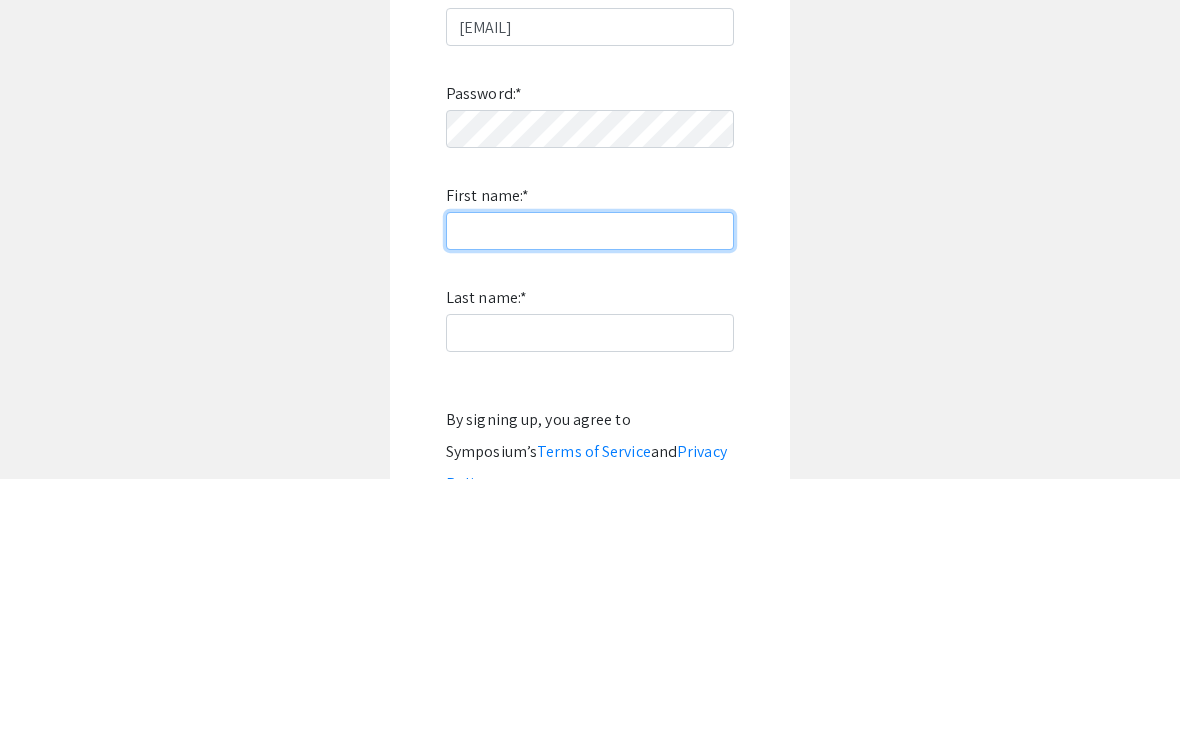 click on "First name:  *" at bounding box center [590, 498] 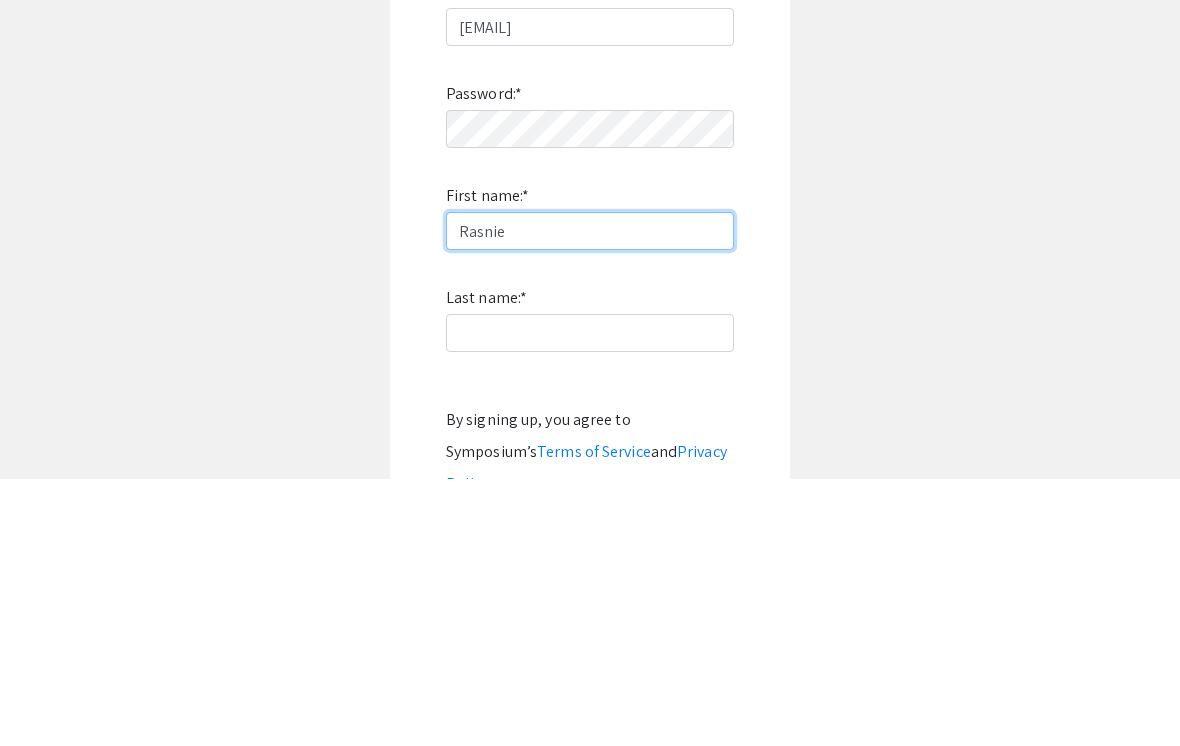 type on "[FIRST]" 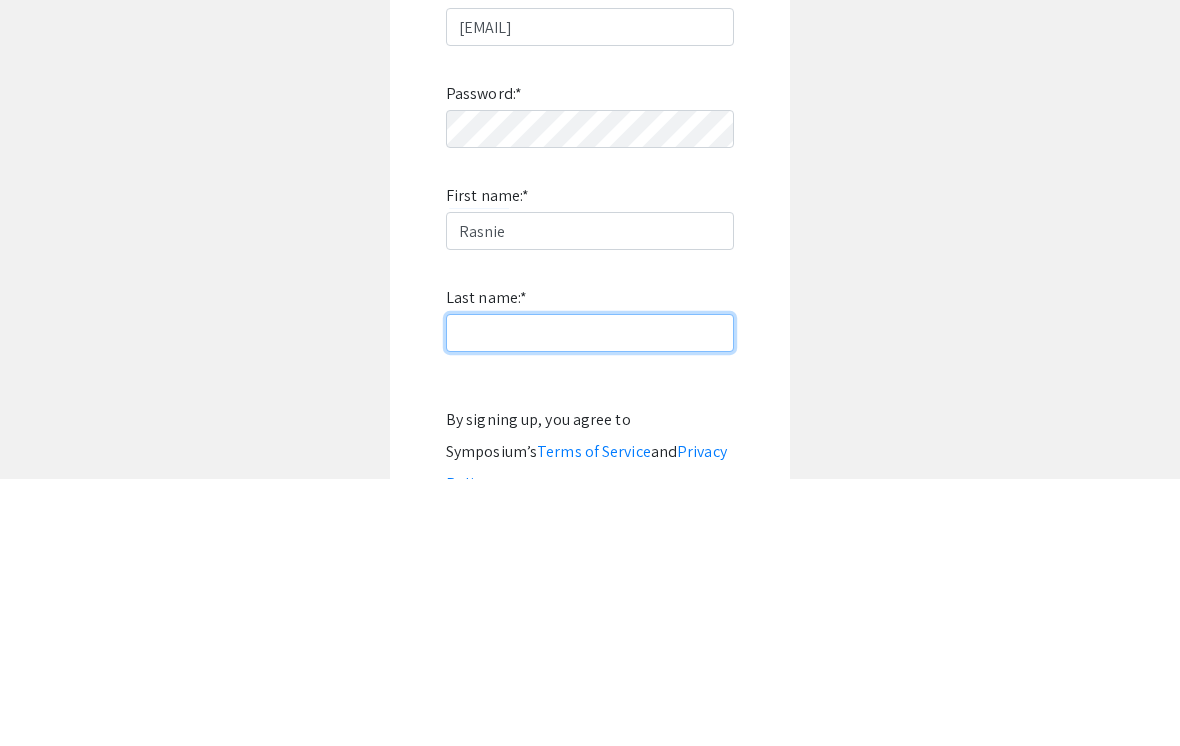 click on "Last name:  *" at bounding box center (590, 600) 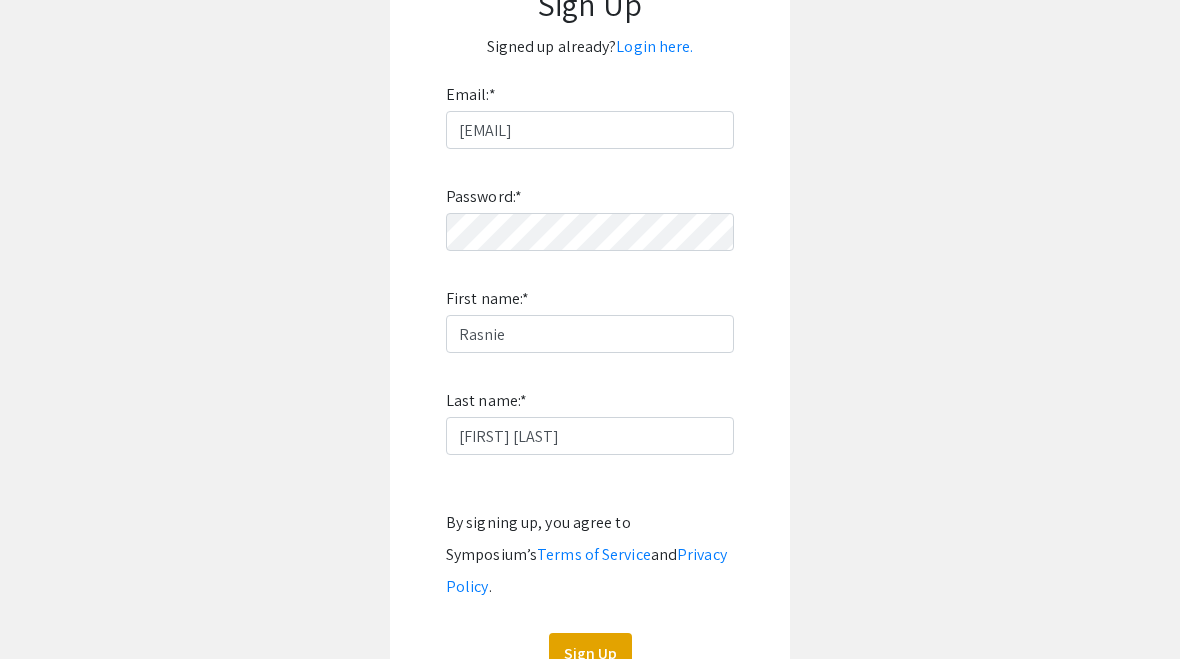 scroll, scrollTop: 264, scrollLeft: 0, axis: vertical 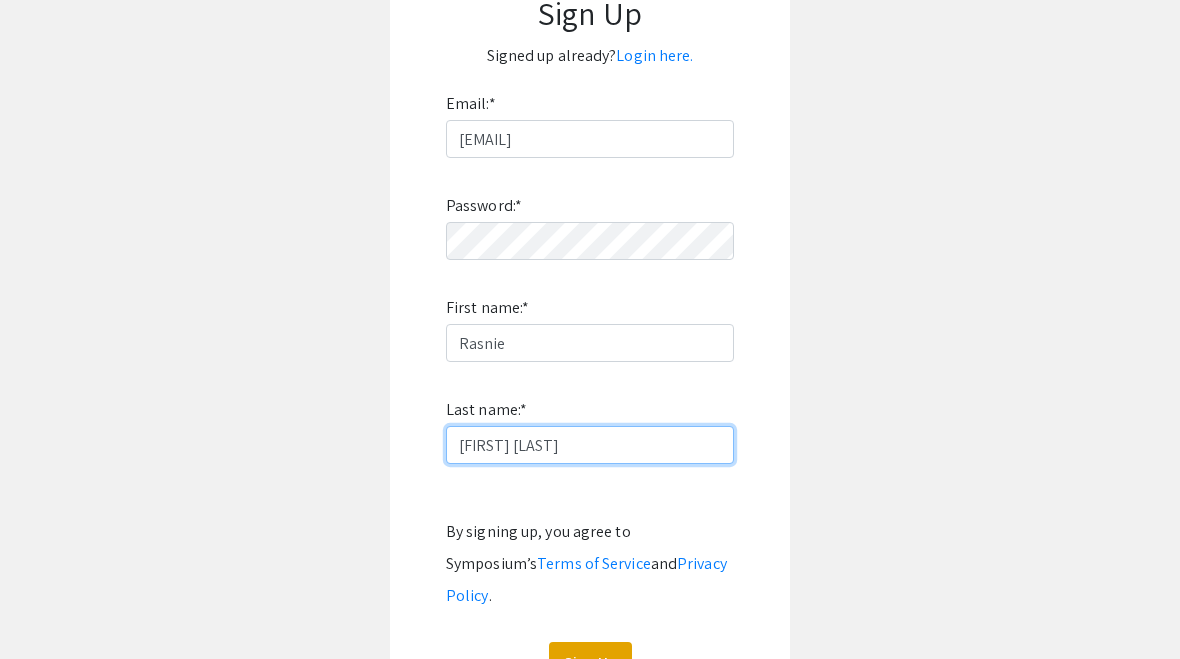 type on "[FIRST] [LAST]" 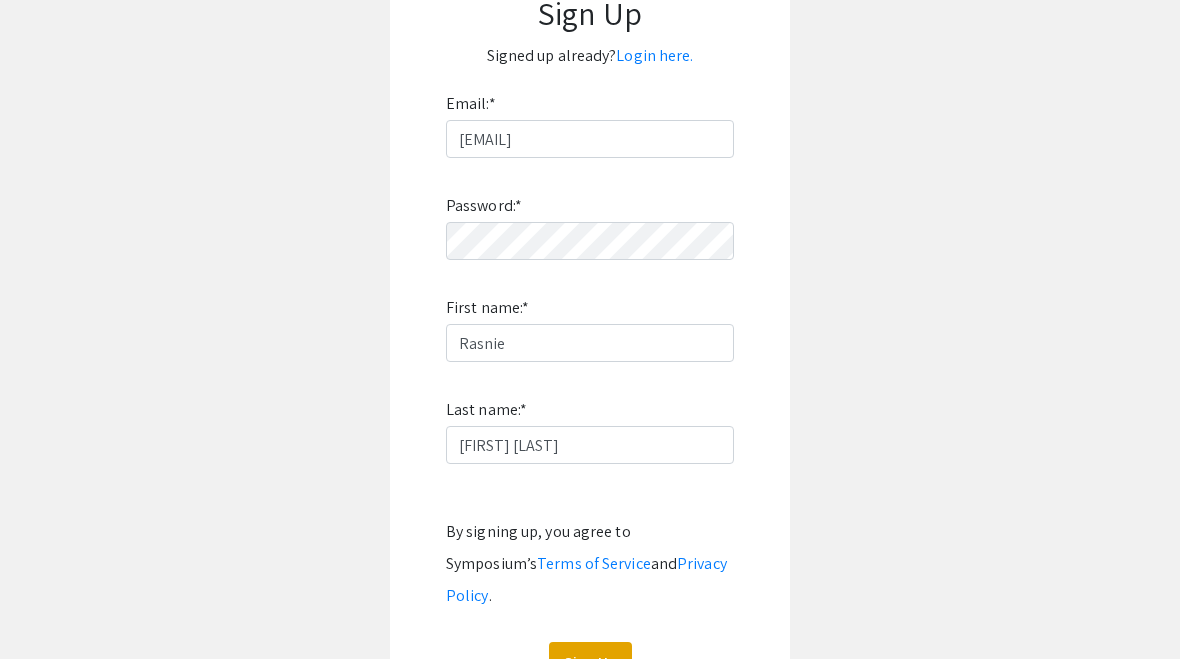 click on "Sign Up" 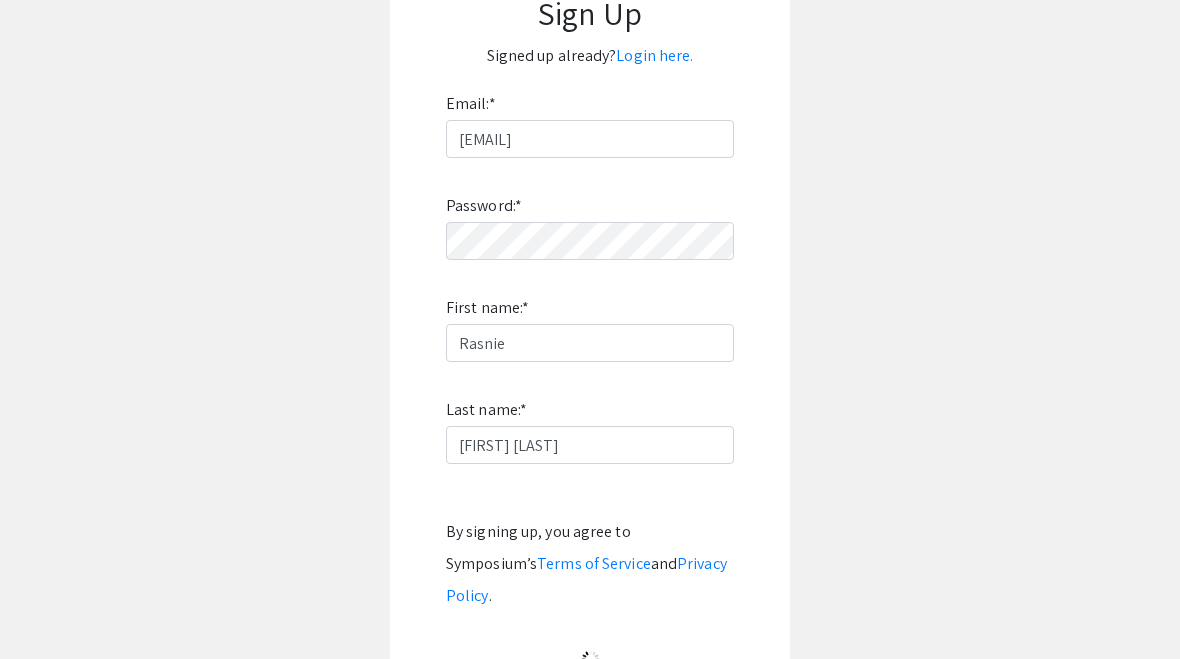 scroll, scrollTop: 91, scrollLeft: 0, axis: vertical 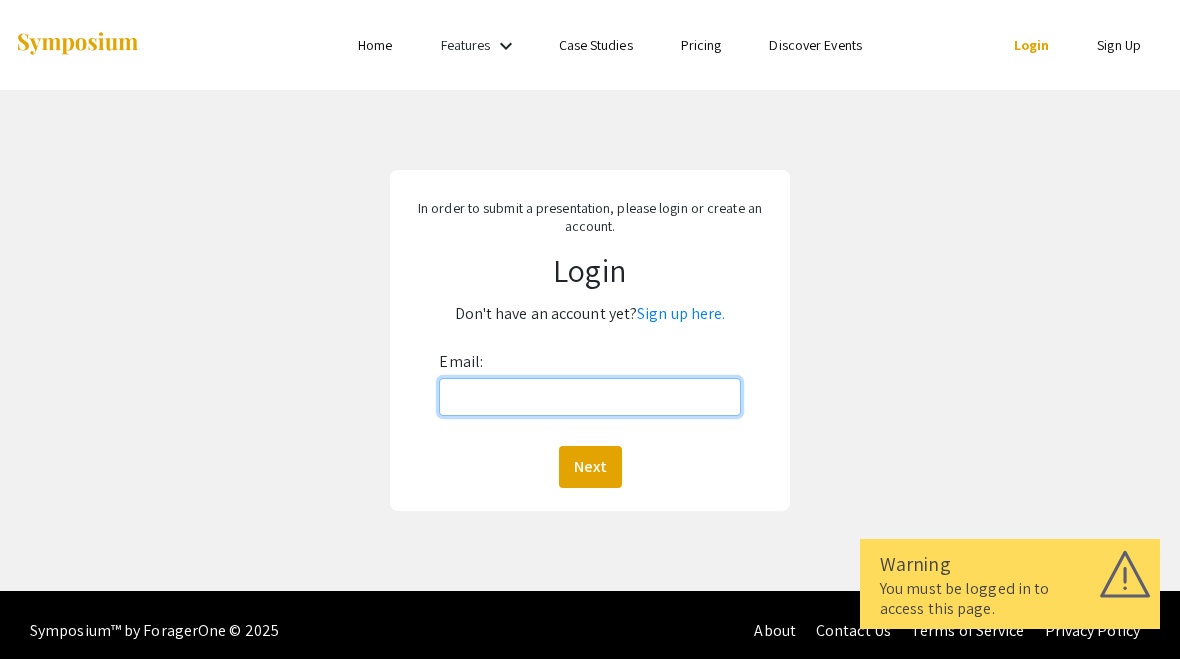 click on "Email:" at bounding box center (589, 397) 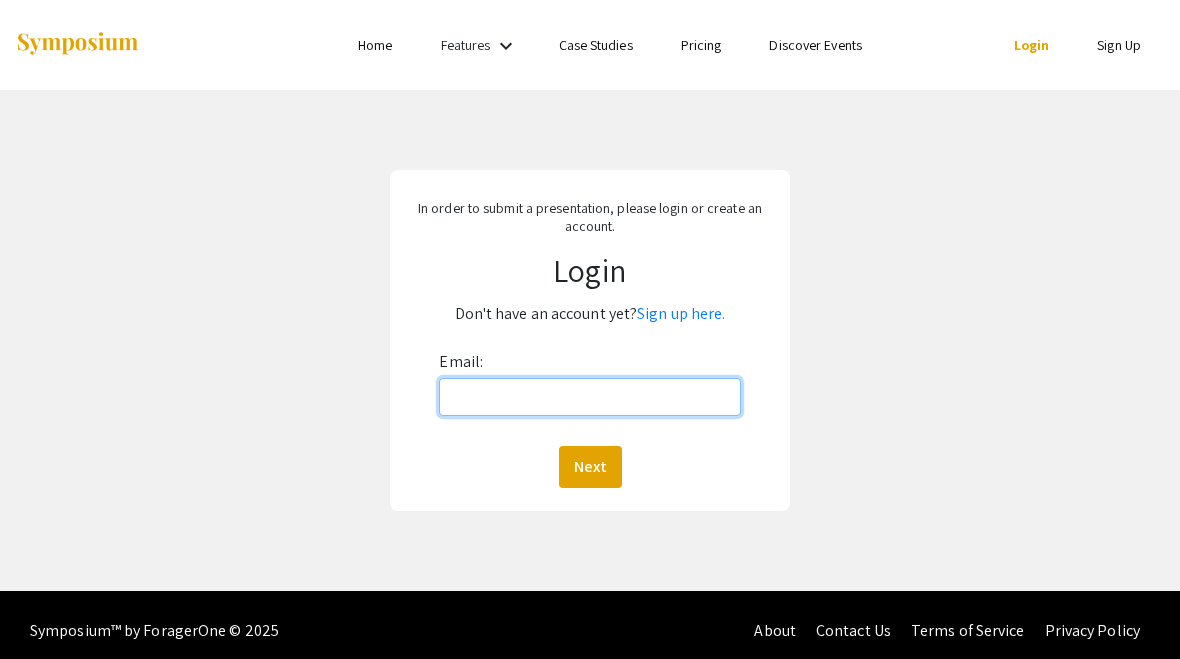 type on "[EMAIL]" 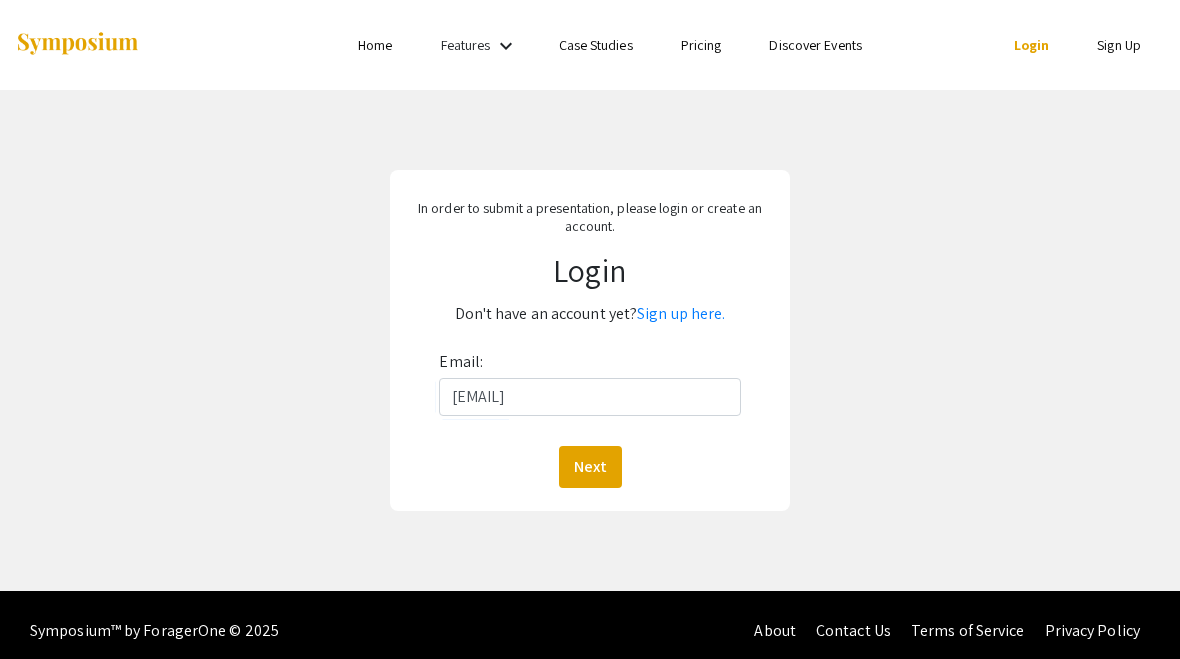 click on "Next" 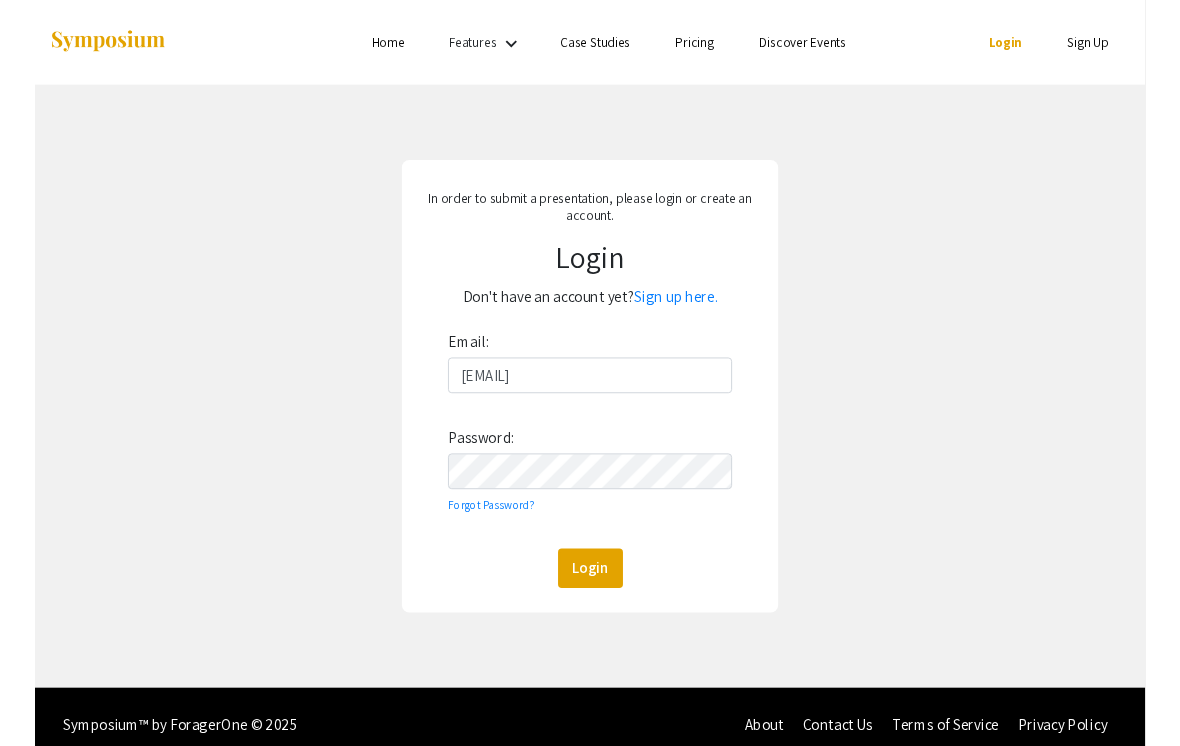 scroll, scrollTop: 15, scrollLeft: 0, axis: vertical 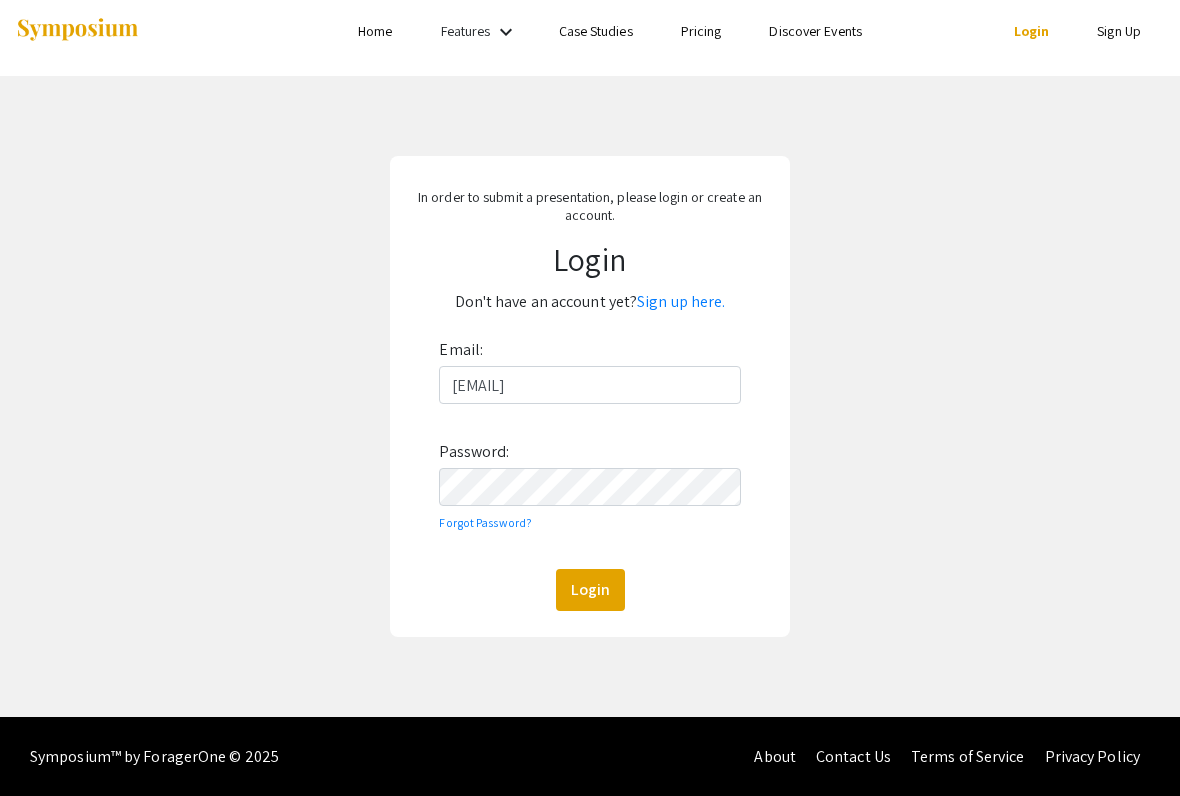 click on "Login" 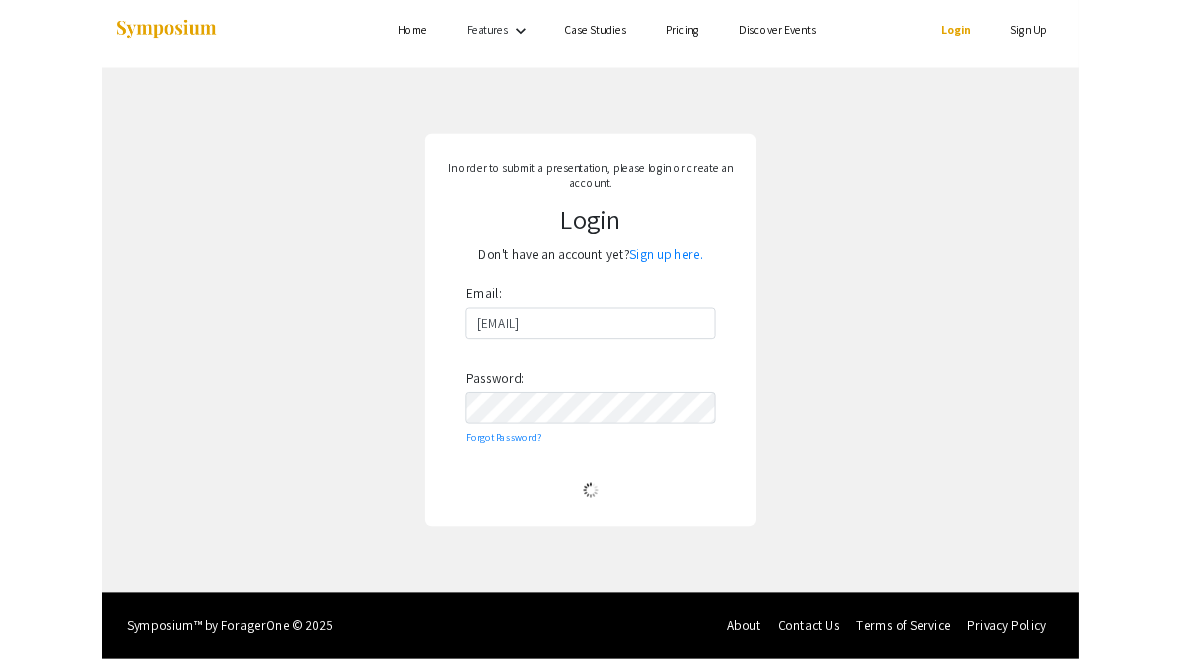scroll, scrollTop: 3, scrollLeft: 0, axis: vertical 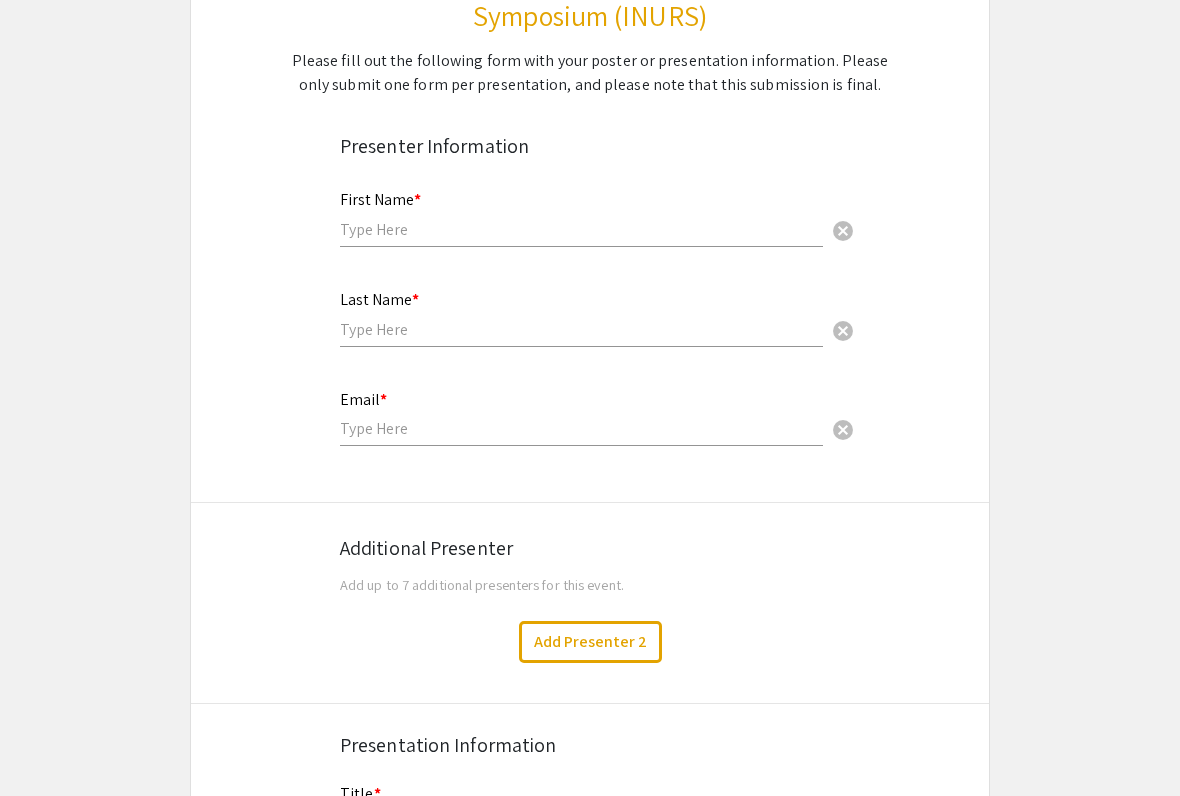 click at bounding box center [581, 229] 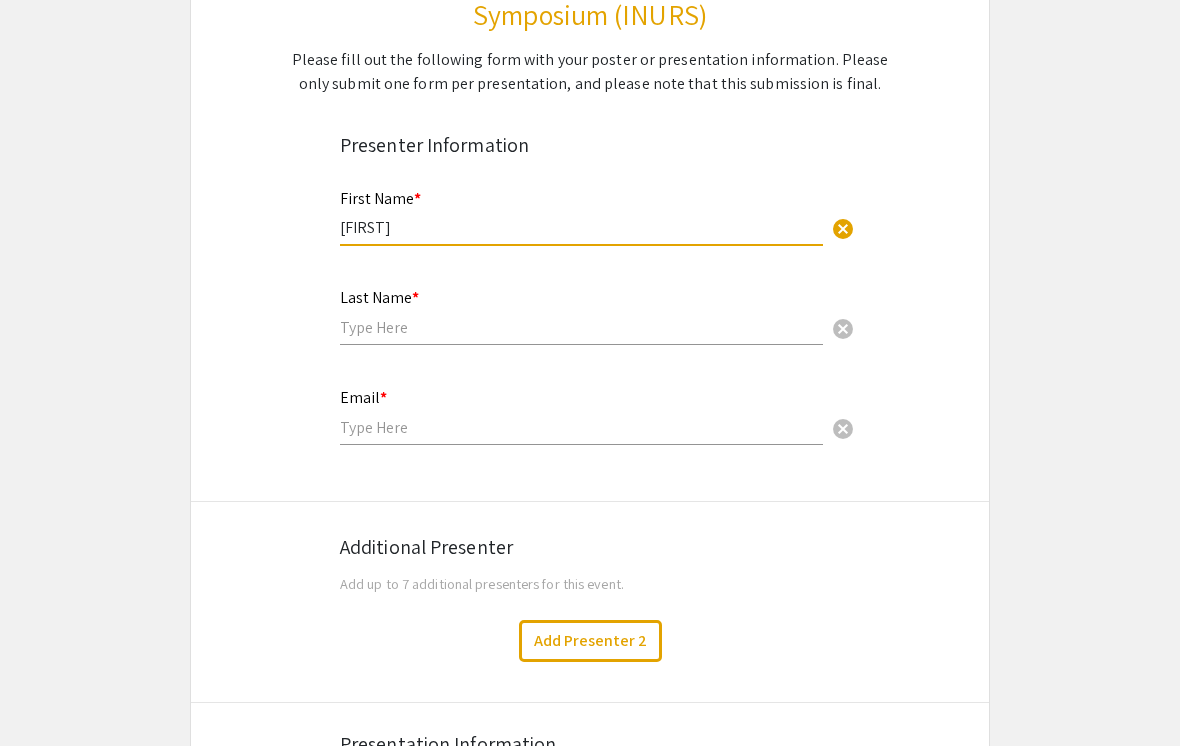 type on "[FIRST]" 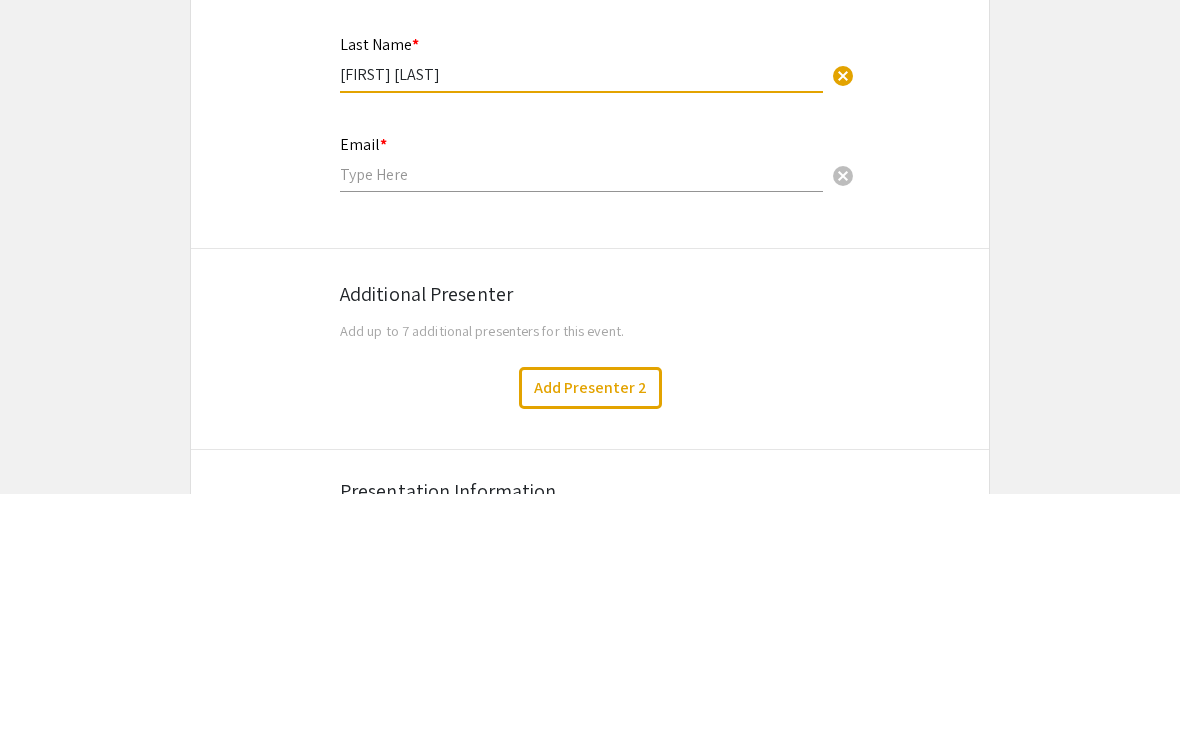 type on "[FIRST] [LAST]" 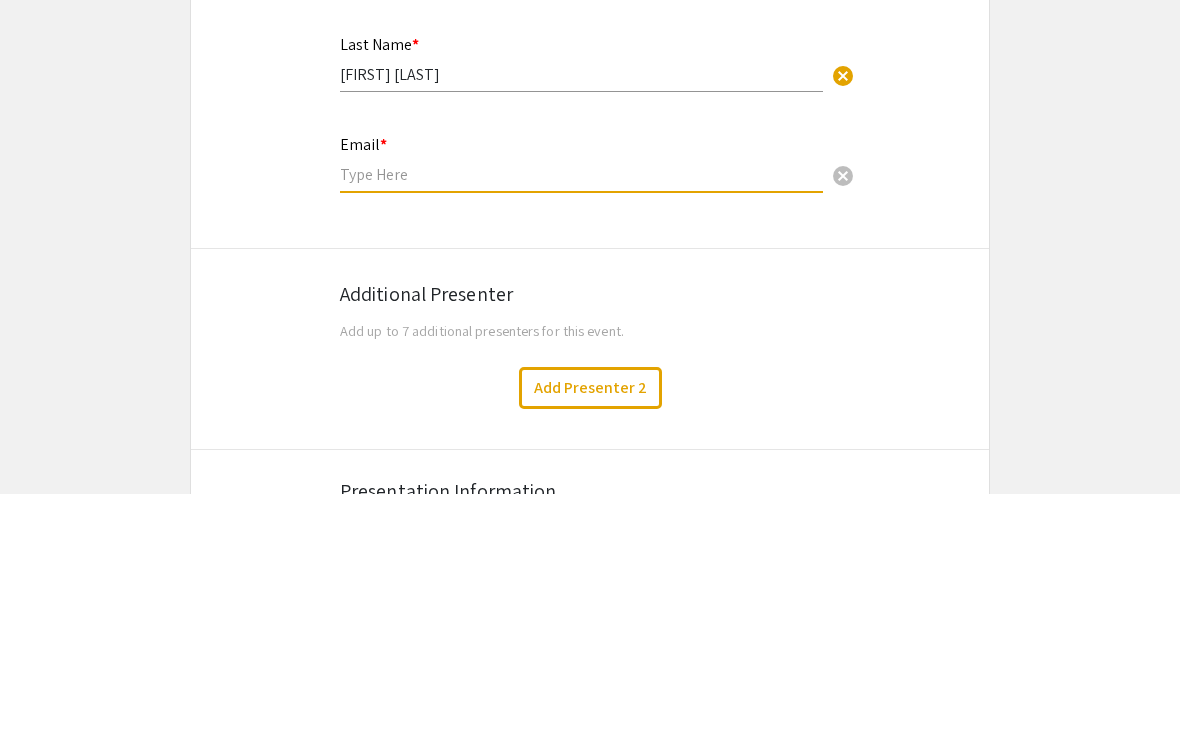 paste on "Job Satisfaction and Holistic Nurse Competency: A Descriptive-Correlation, Comparative Study" 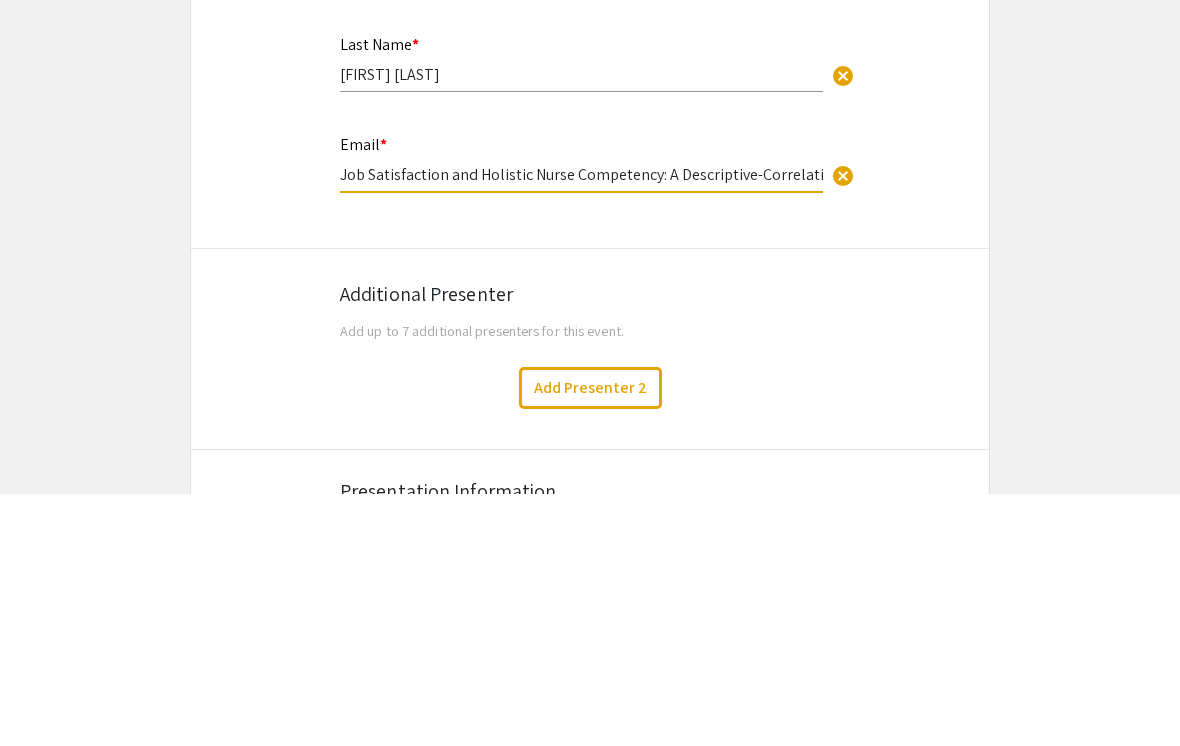 click on "Job Satisfaction and Holistic Nurse Competency: A Descriptive-Correlation, Comparative Study" at bounding box center (581, 427) 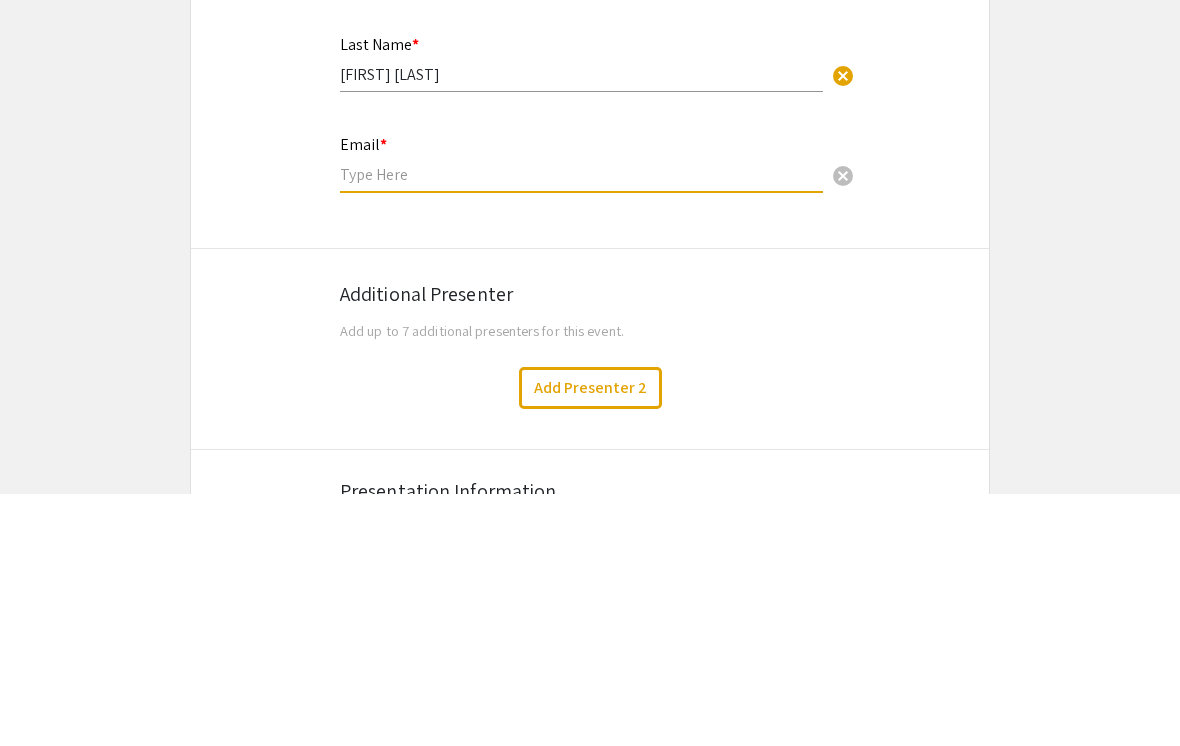 click at bounding box center (581, 427) 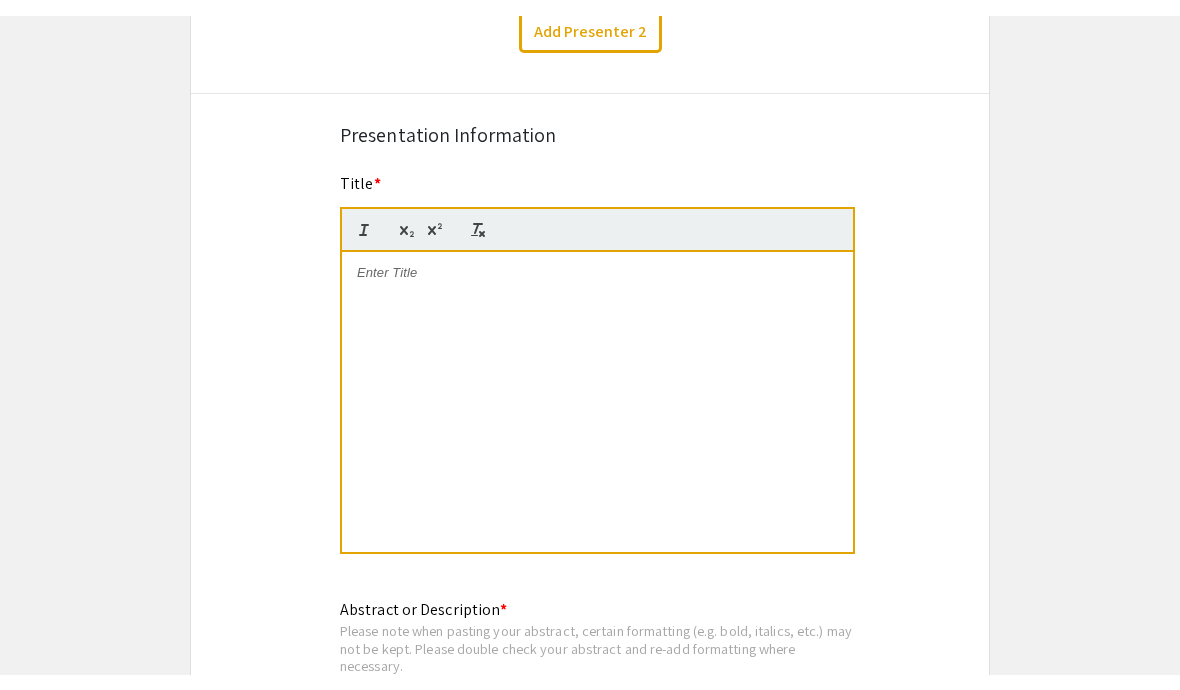 scroll, scrollTop: 914, scrollLeft: 0, axis: vertical 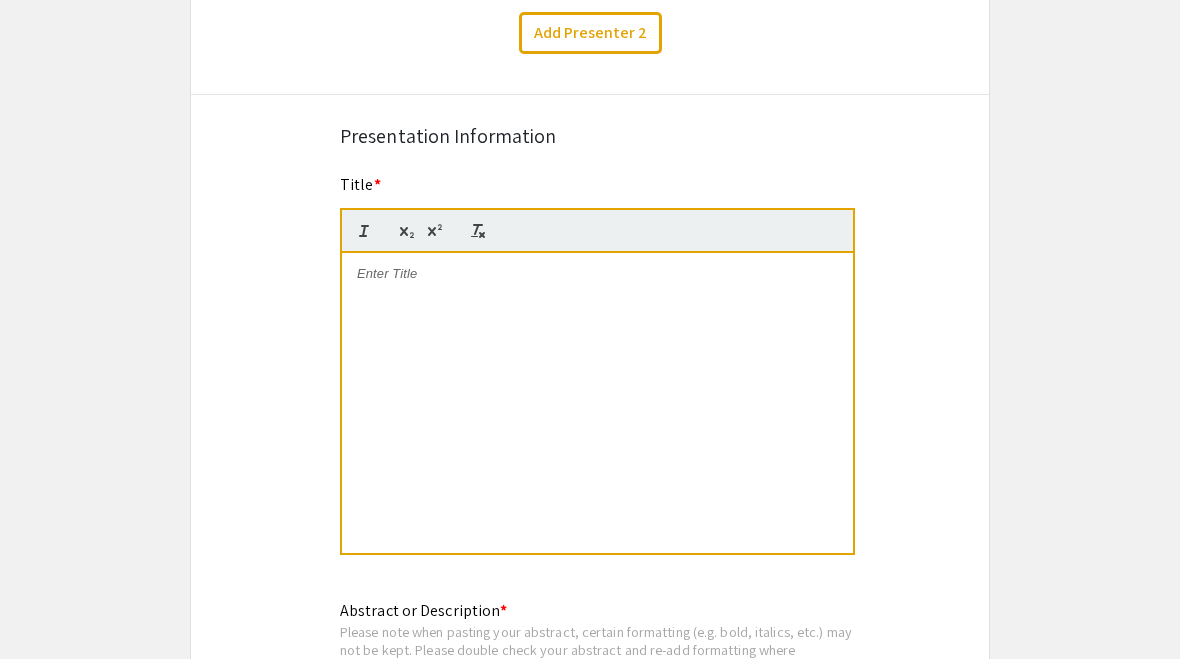 type on "[EMAIL]" 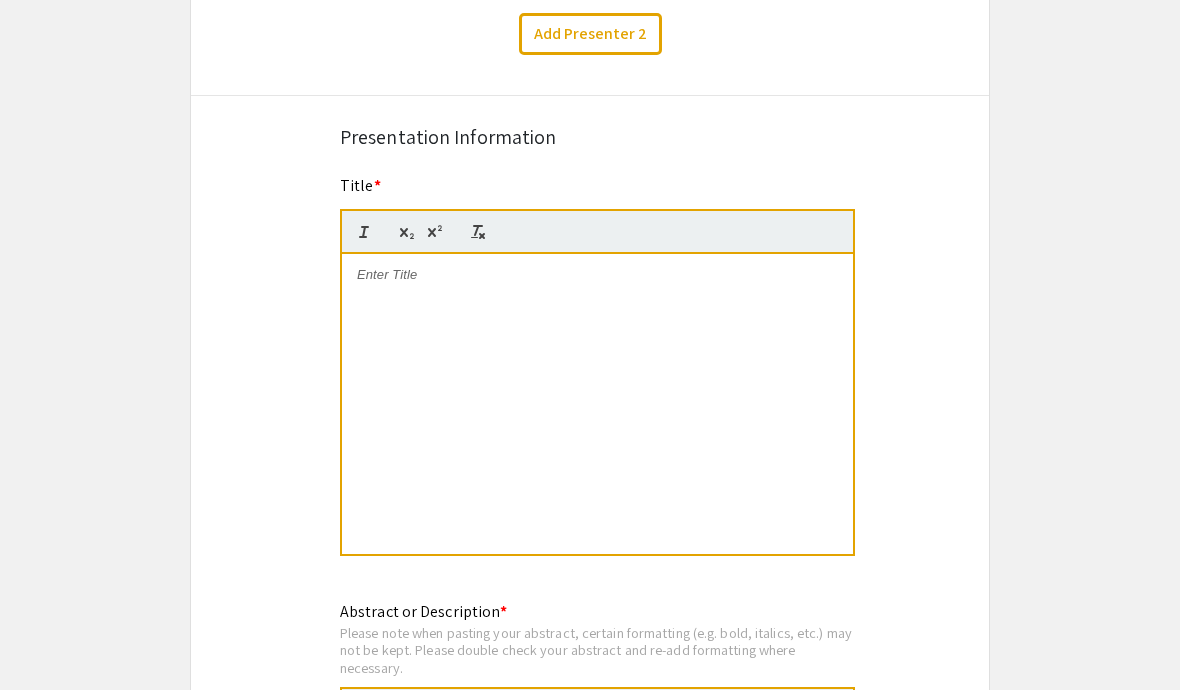 click at bounding box center (597, 275) 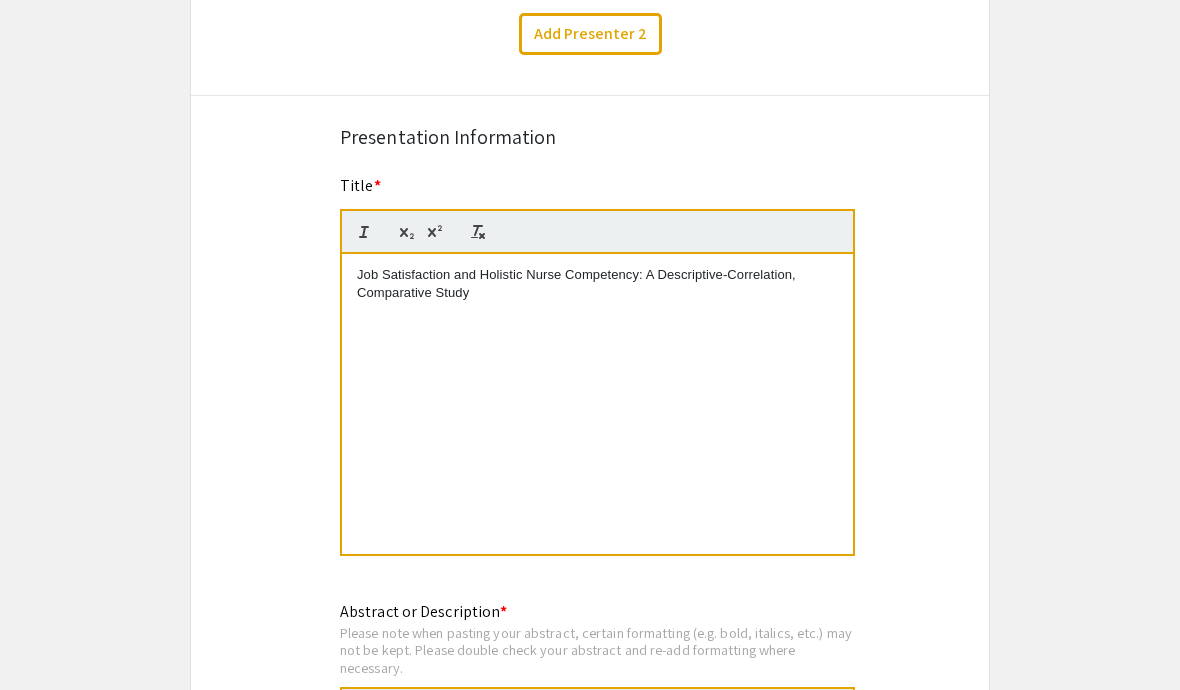 scroll, scrollTop: 19, scrollLeft: 0, axis: vertical 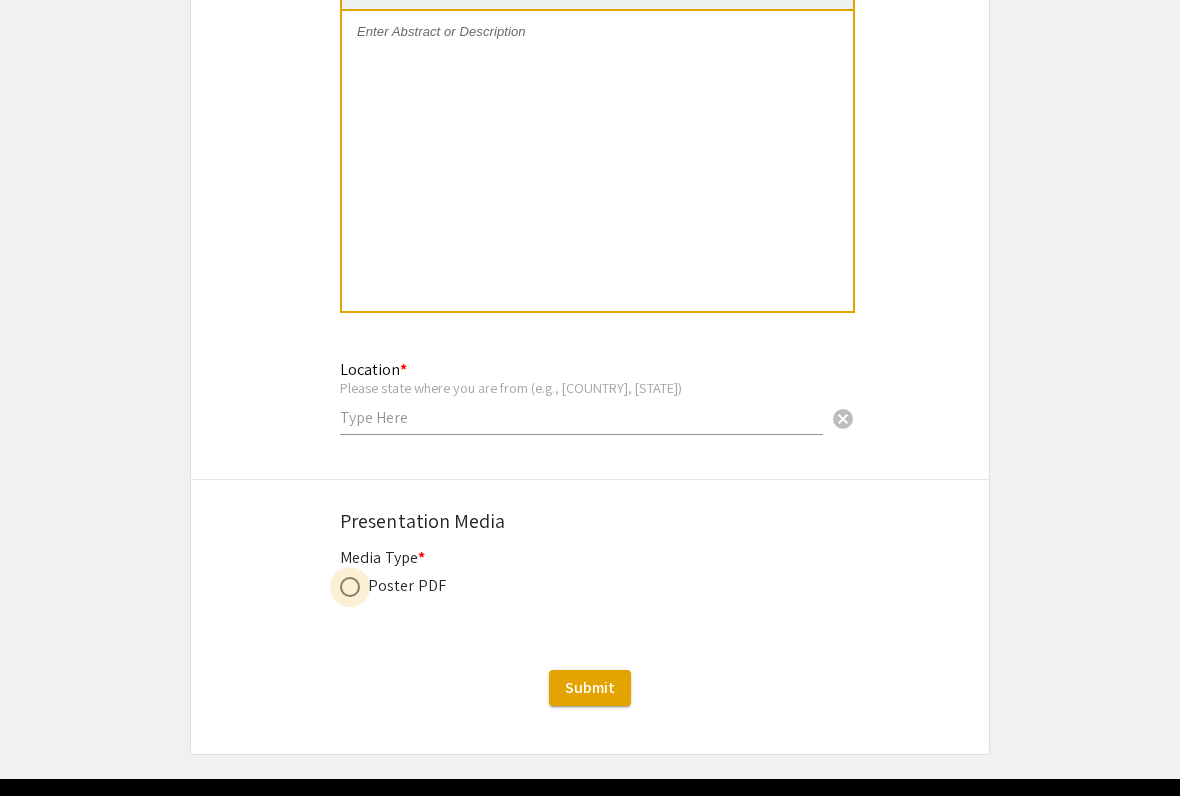 click at bounding box center (350, 587) 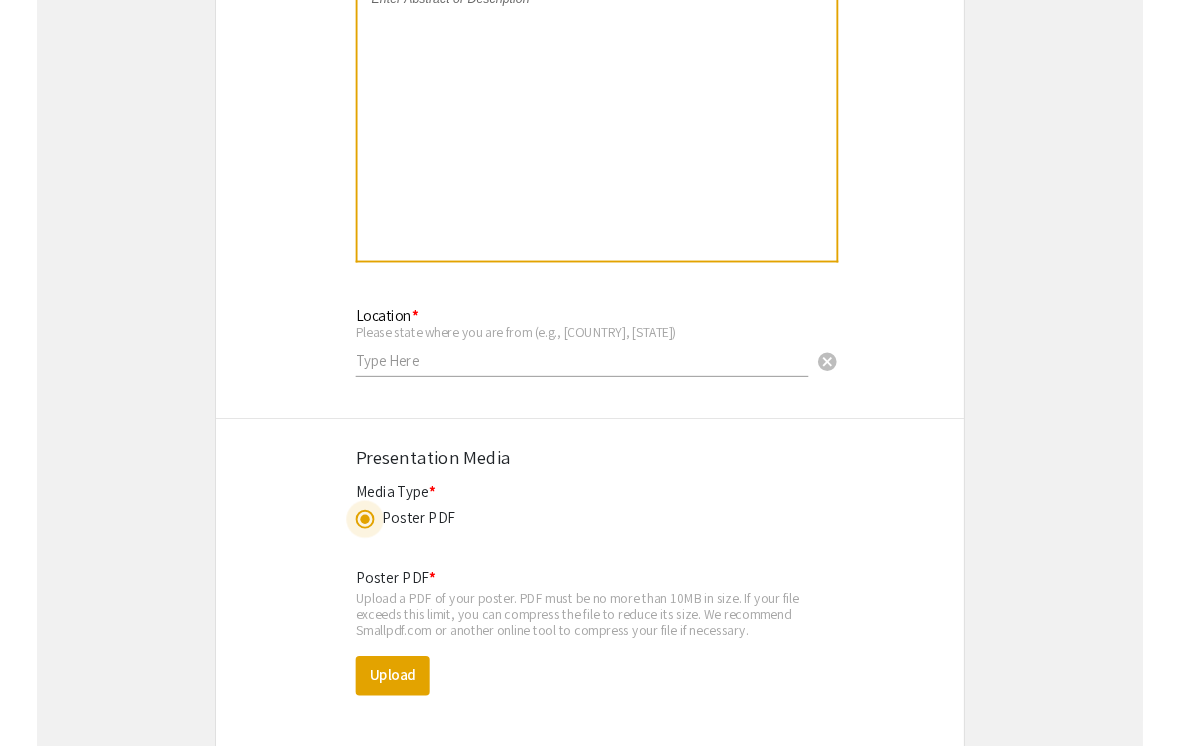 scroll, scrollTop: 1660, scrollLeft: 0, axis: vertical 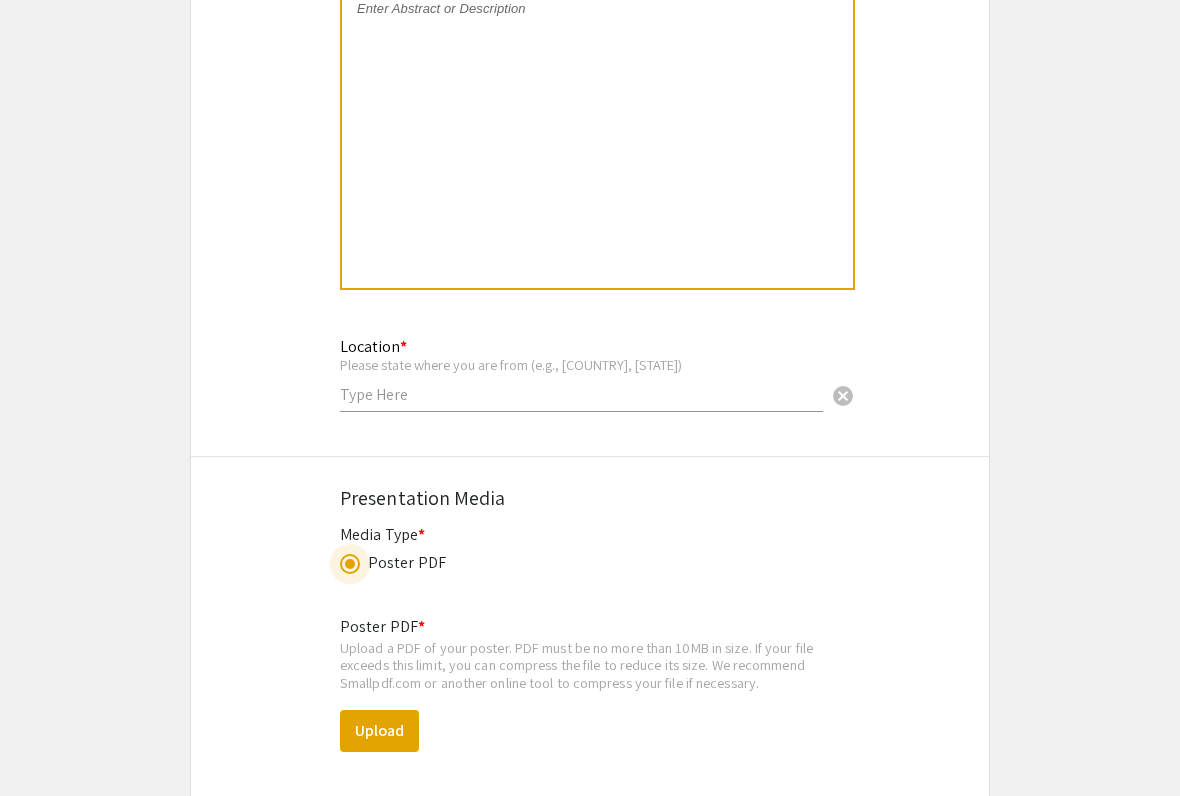 click at bounding box center [581, 395] 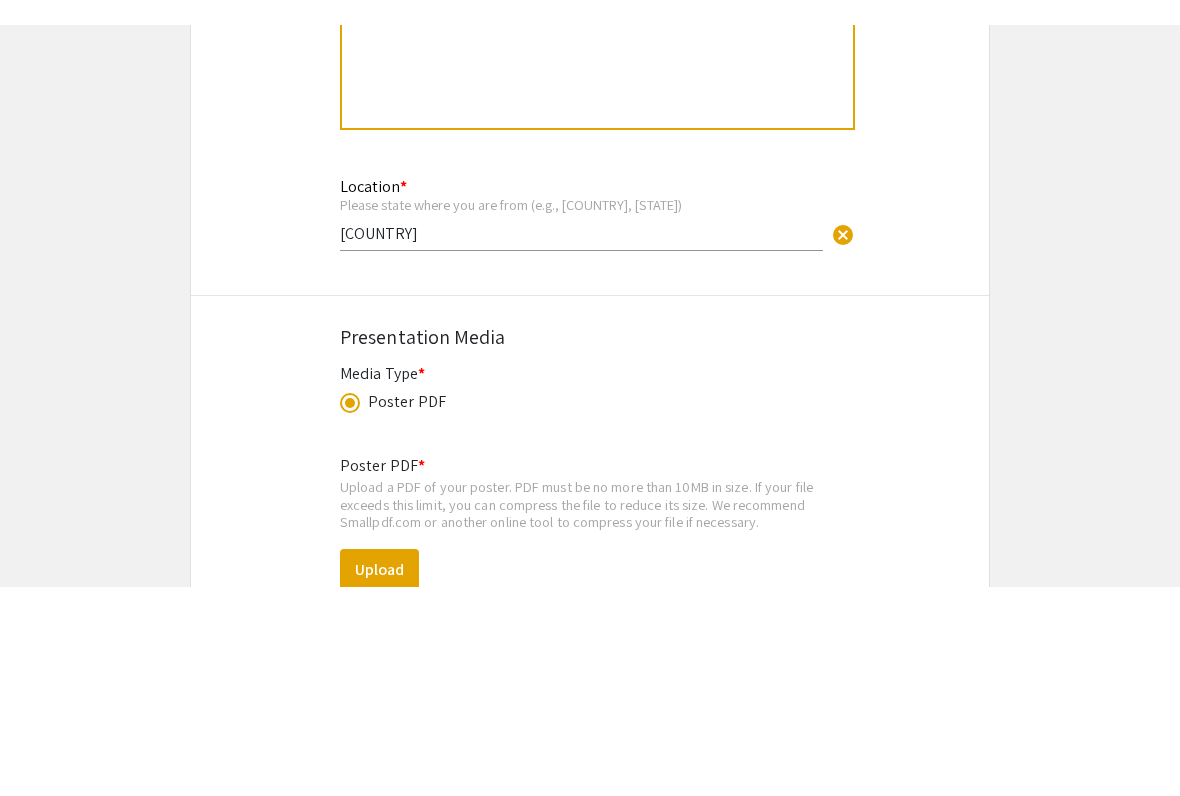 scroll, scrollTop: 1845, scrollLeft: 0, axis: vertical 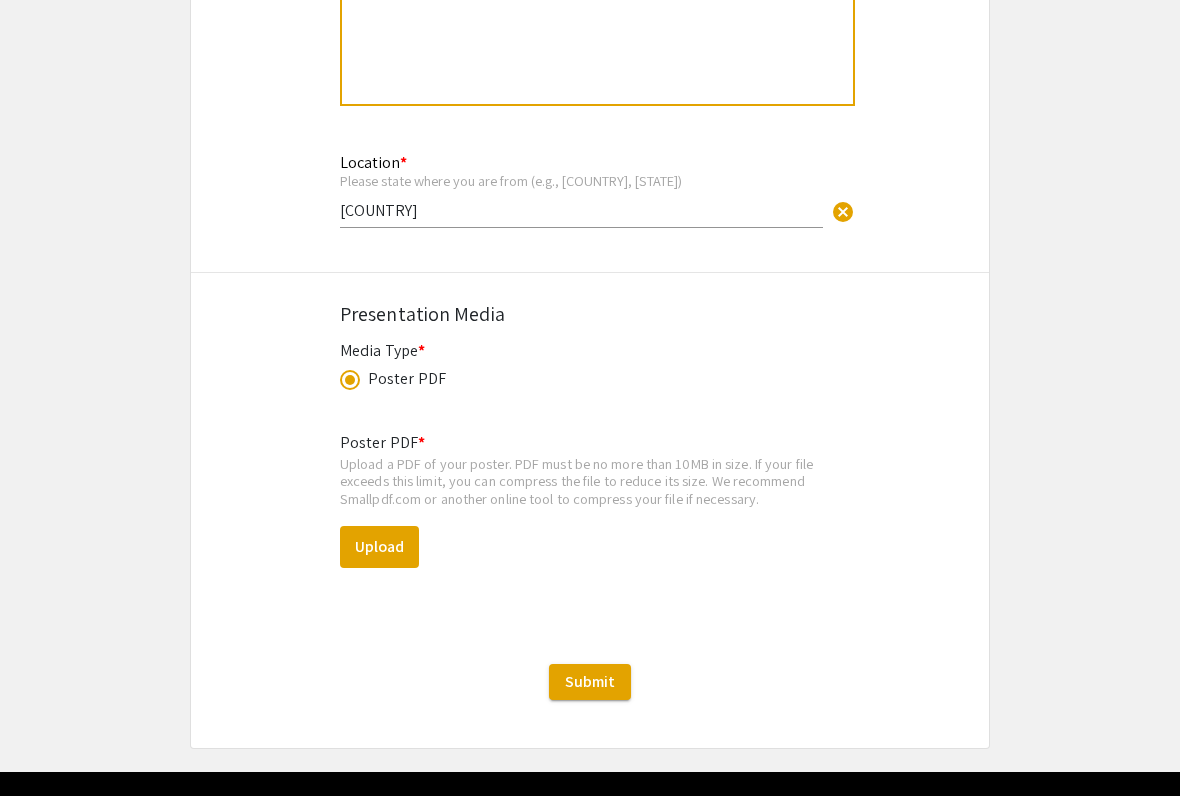 type on "[COUNTRY]" 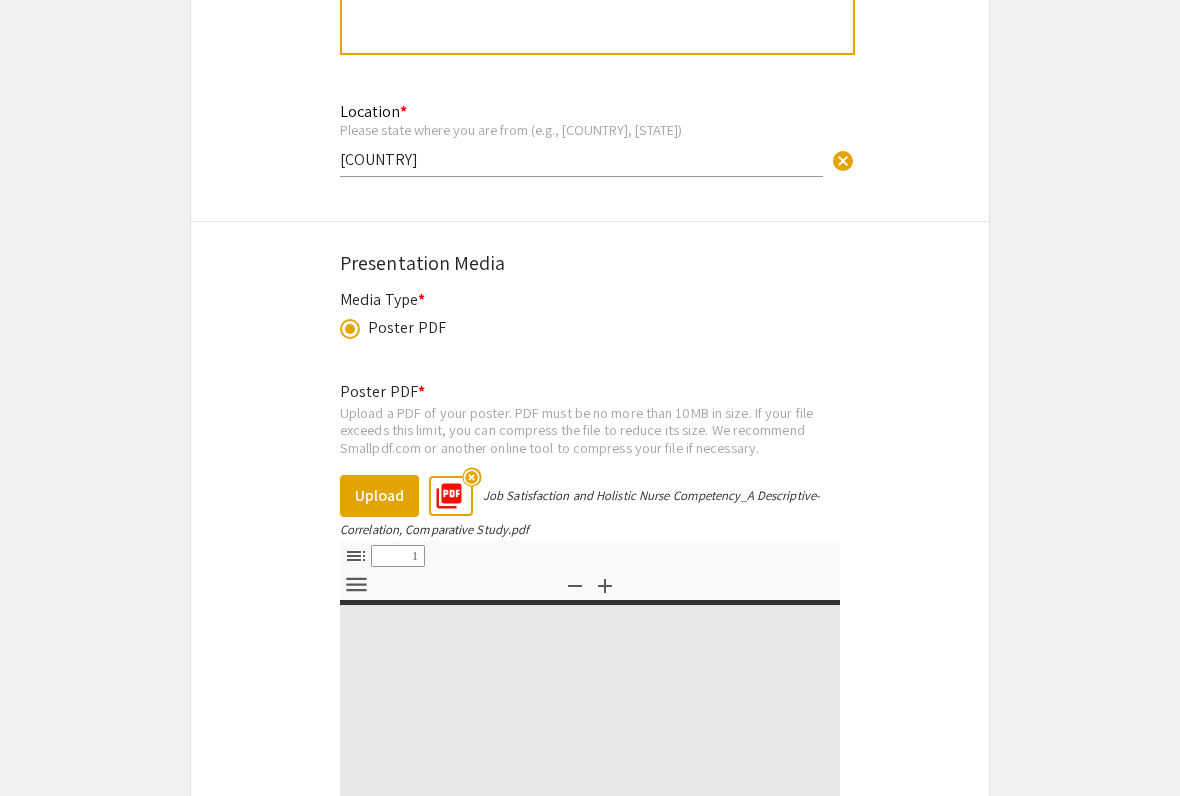select on "custom" 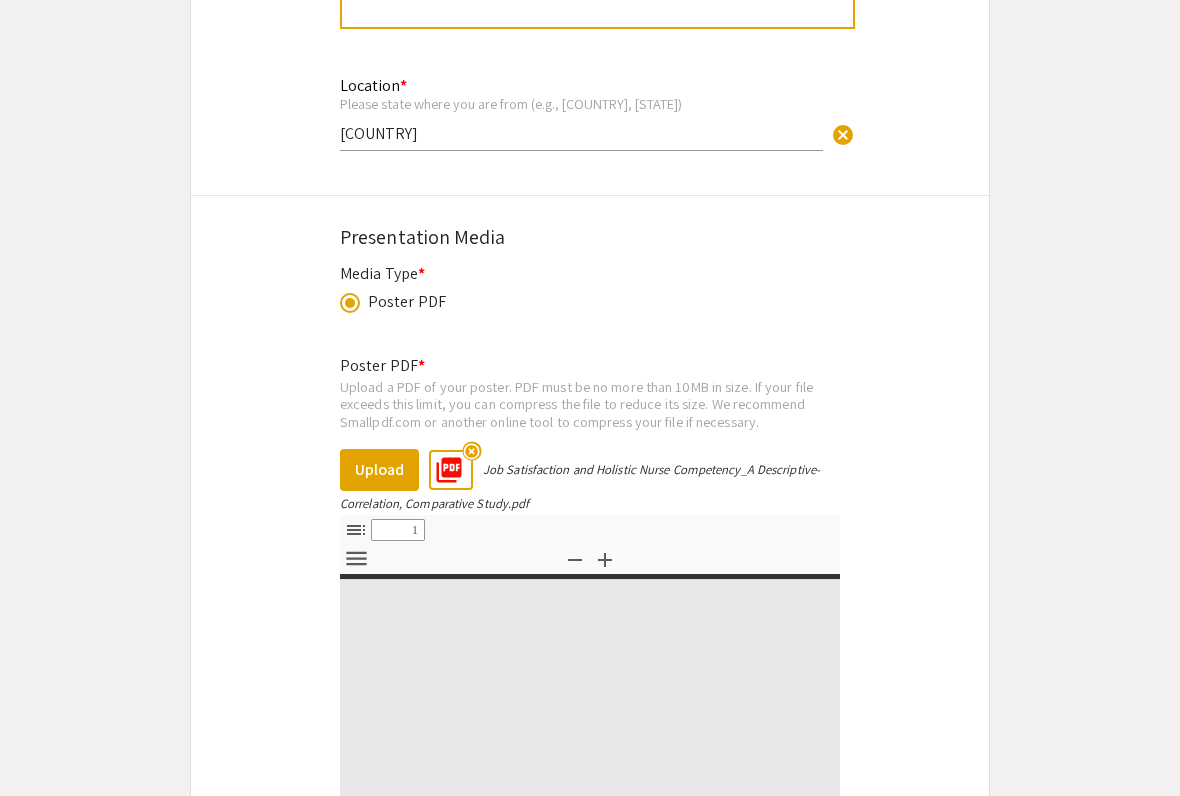 type on "0" 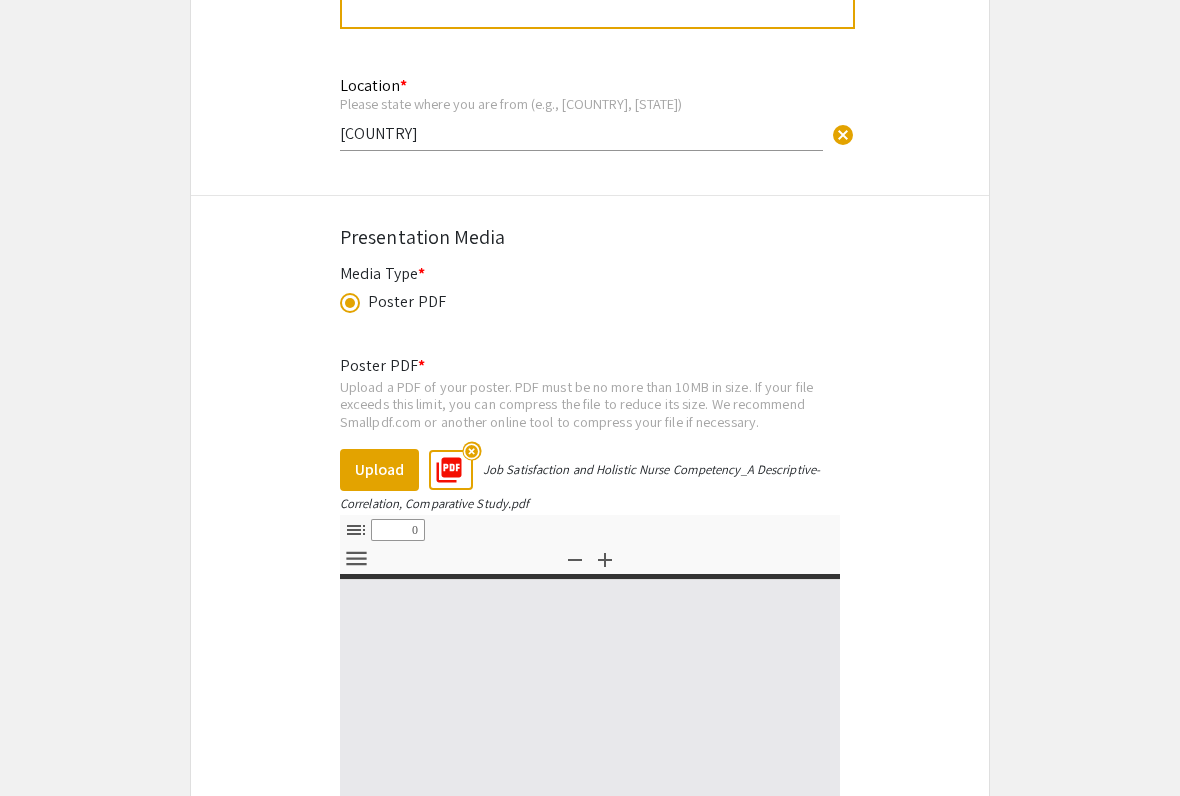 select on "custom" 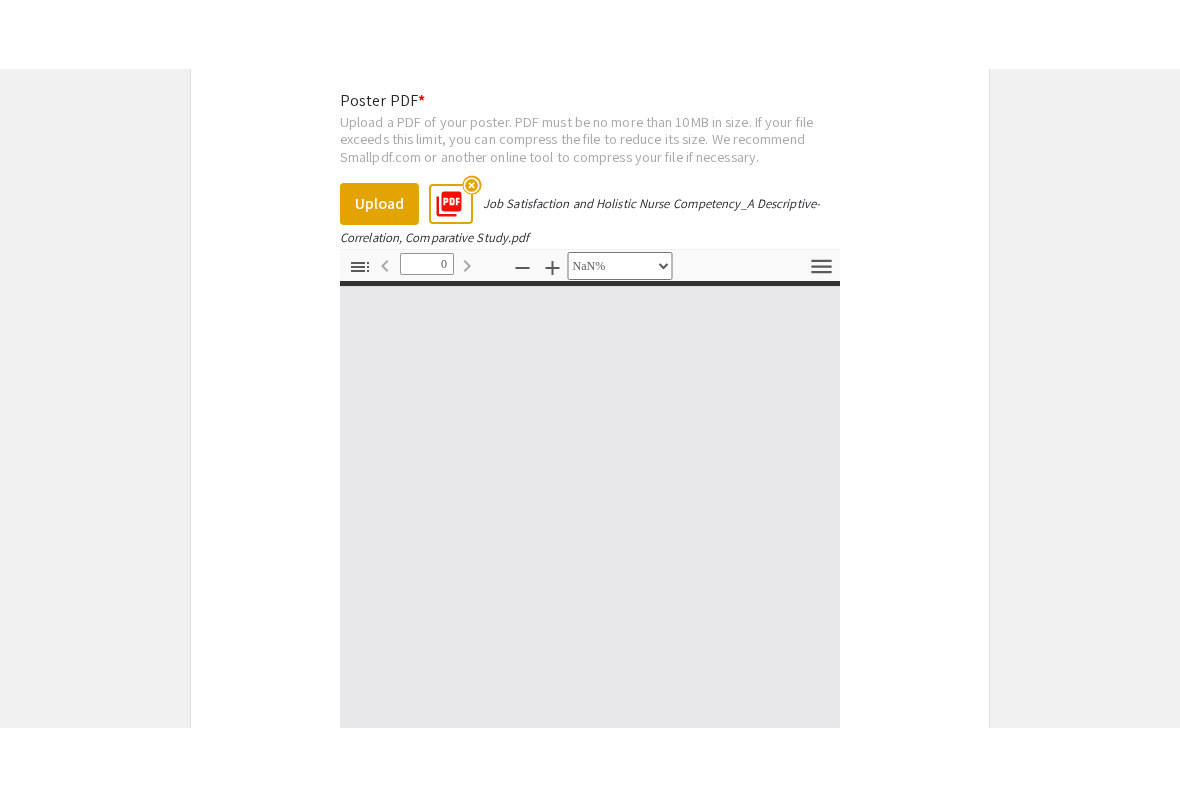 scroll, scrollTop: 2250, scrollLeft: 0, axis: vertical 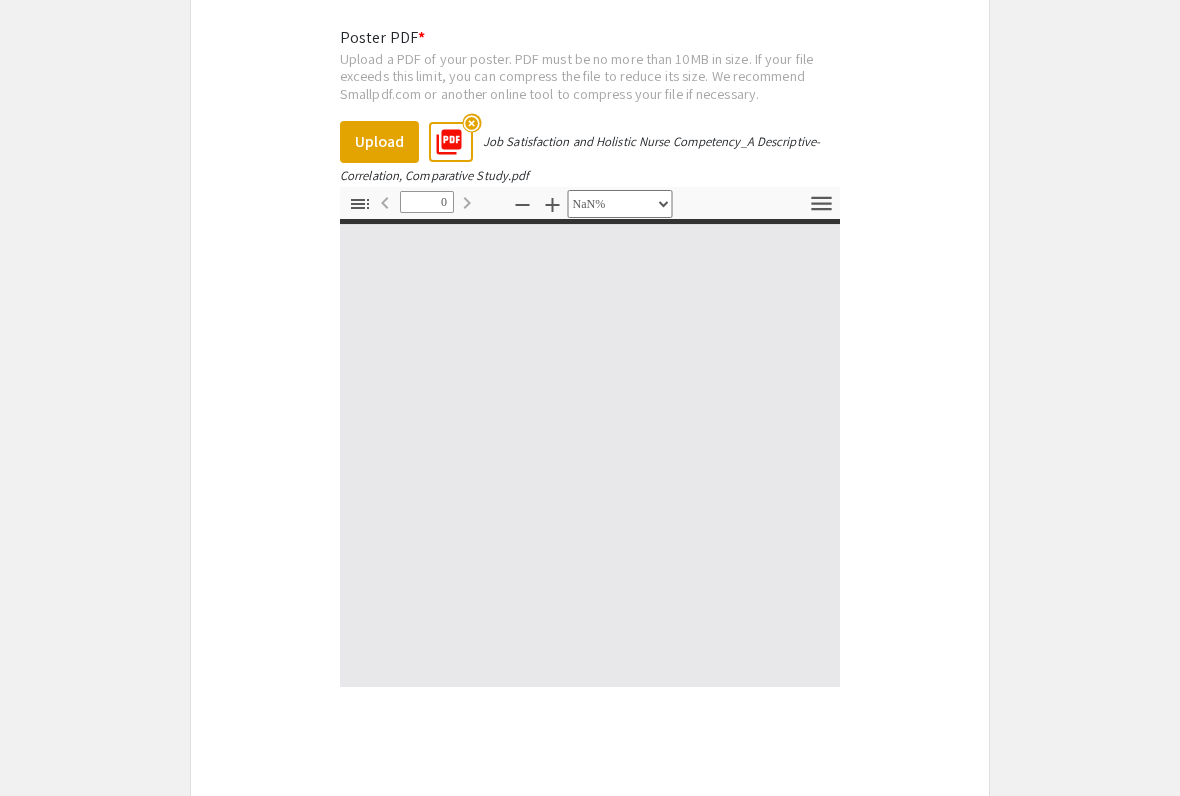 type on "1" 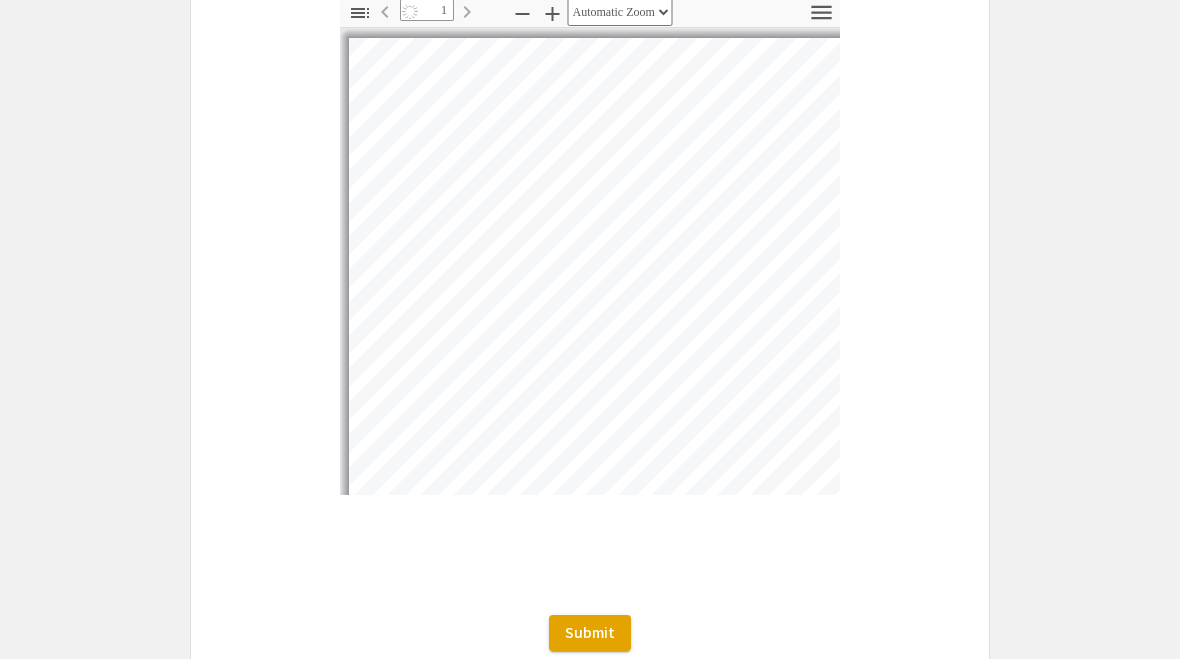 select on "auto" 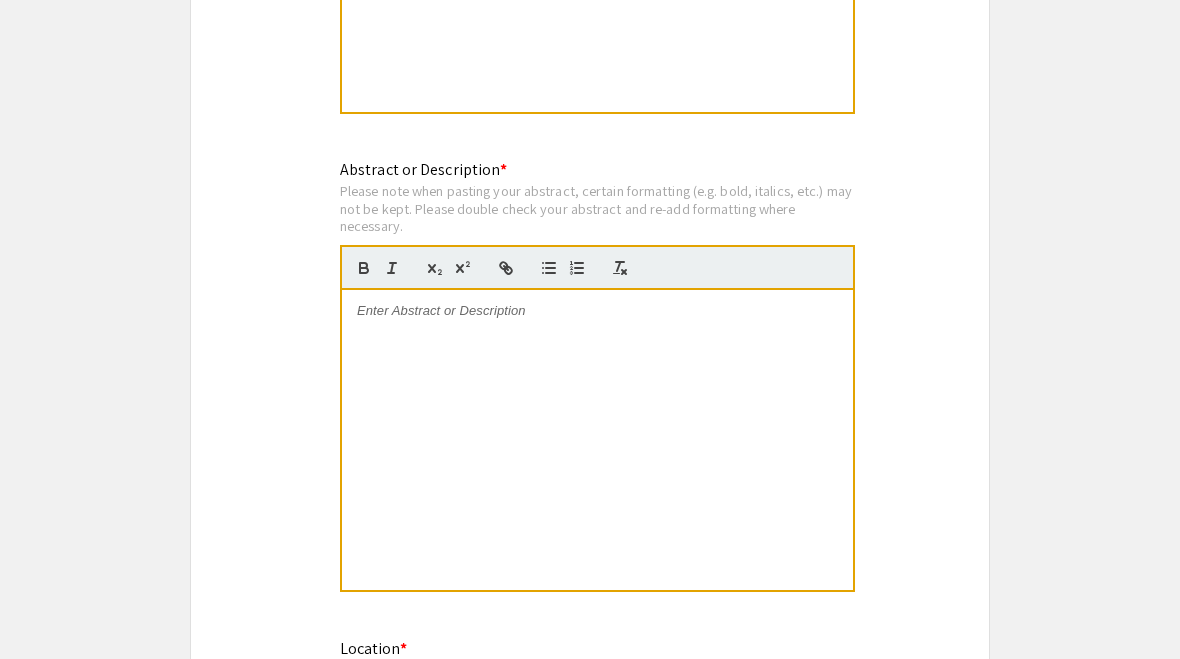 scroll, scrollTop: 1355, scrollLeft: 0, axis: vertical 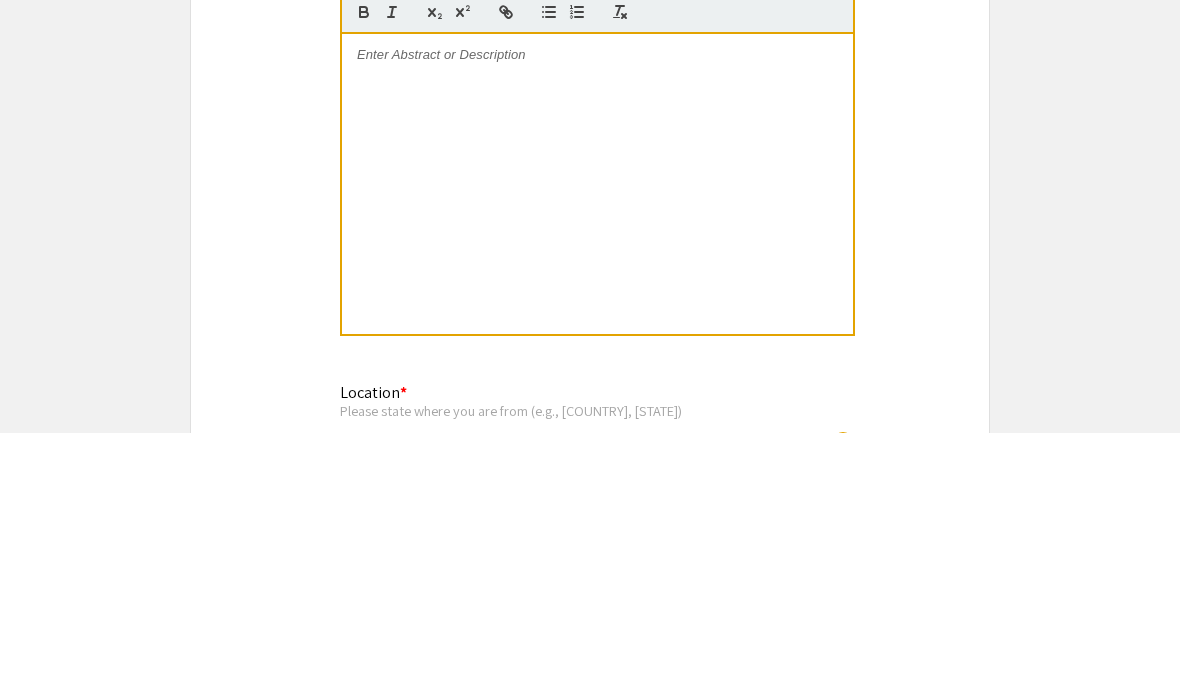 click at bounding box center (597, 442) 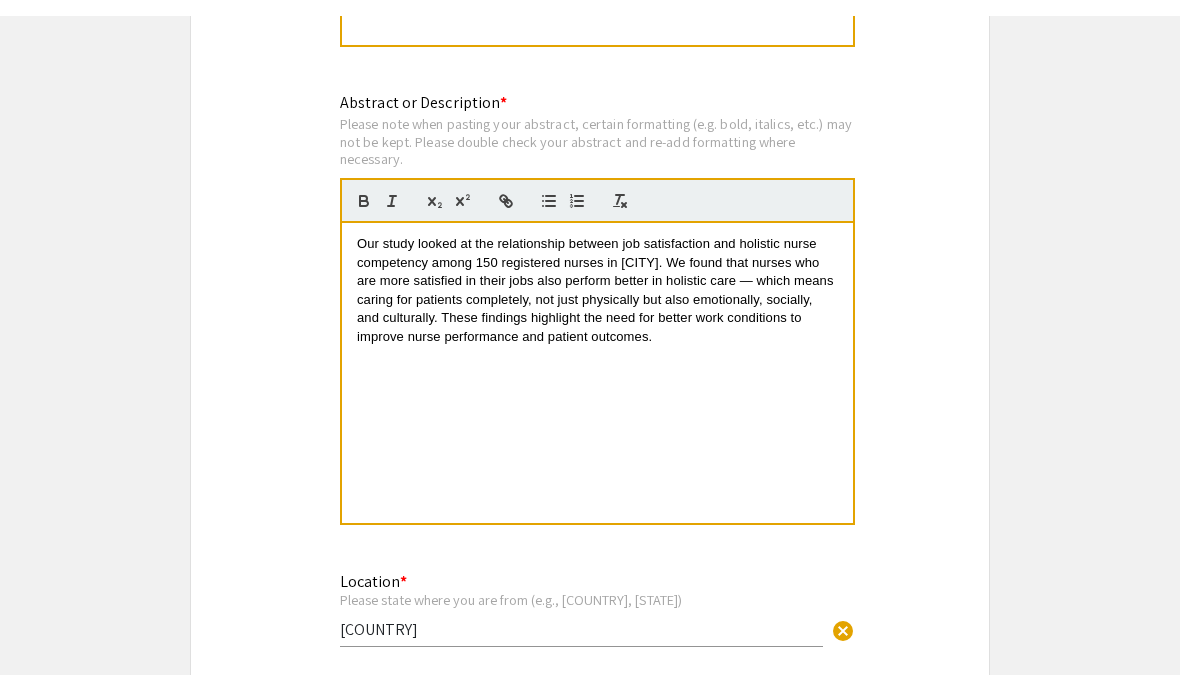 scroll, scrollTop: 1395, scrollLeft: 0, axis: vertical 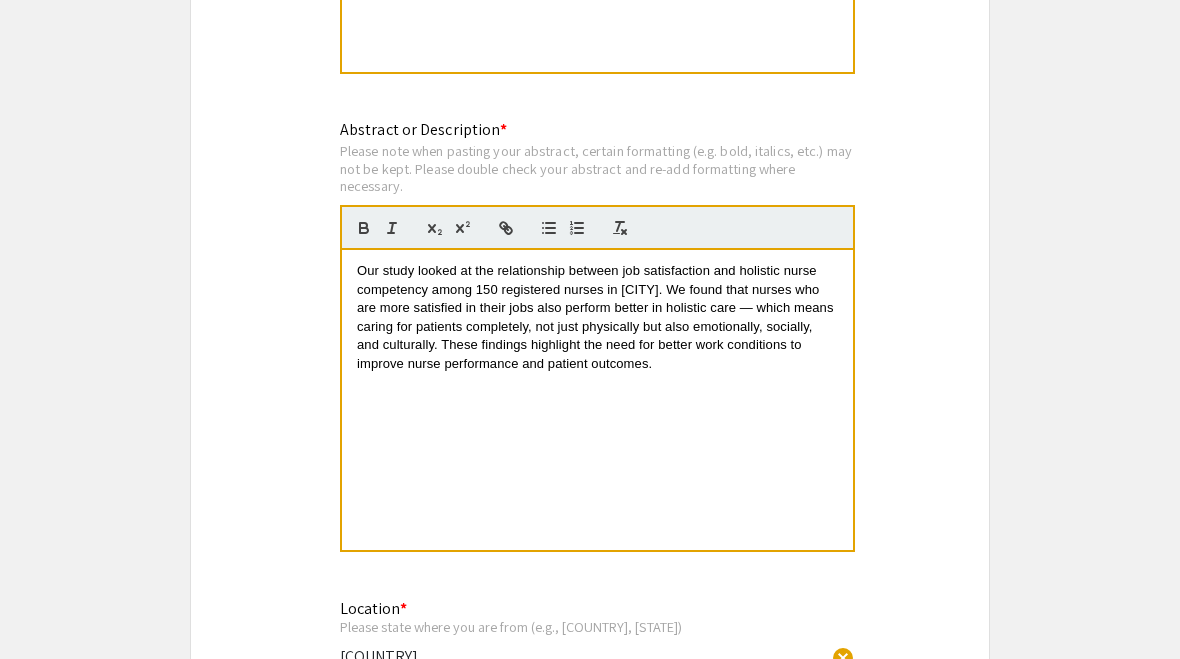 click on "Our study looked at the relationship between job satisfaction and holistic nurse competency among 150 registered nurses in [CITY]. We found that nurses who are more satisfied in their jobs also perform better in holistic care — which means caring for patients completely, not just physically but also emotionally, socially, and culturally. These findings highlight the need for better work conditions to improve nurse performance and patient outcomes." at bounding box center (597, 400) 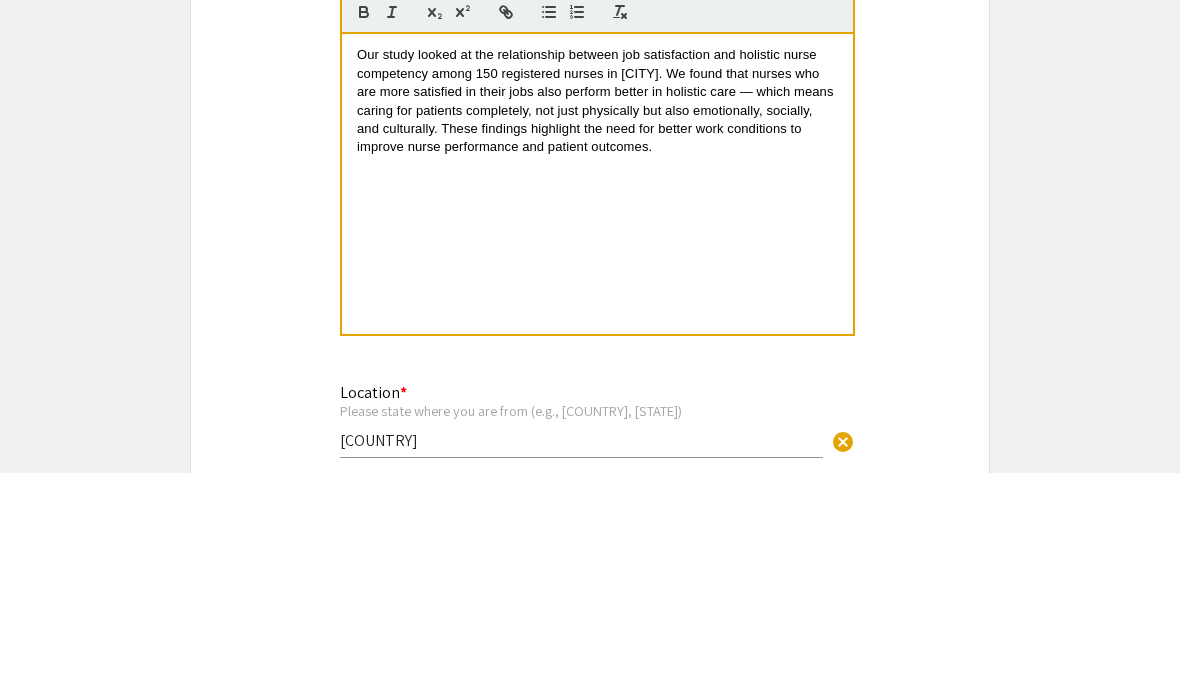 click on "Our study looked at the relationship between job satisfaction and holistic nurse competency among 150 registered nurses in [CITY]. We found that nurses who are more satisfied in their jobs also perform better in holistic care — which means caring for patients completely, not just physically but also emotionally, socially, and culturally. These findings highlight the need for better work conditions to improve nurse performance and patient outcomes." at bounding box center [597, 401] 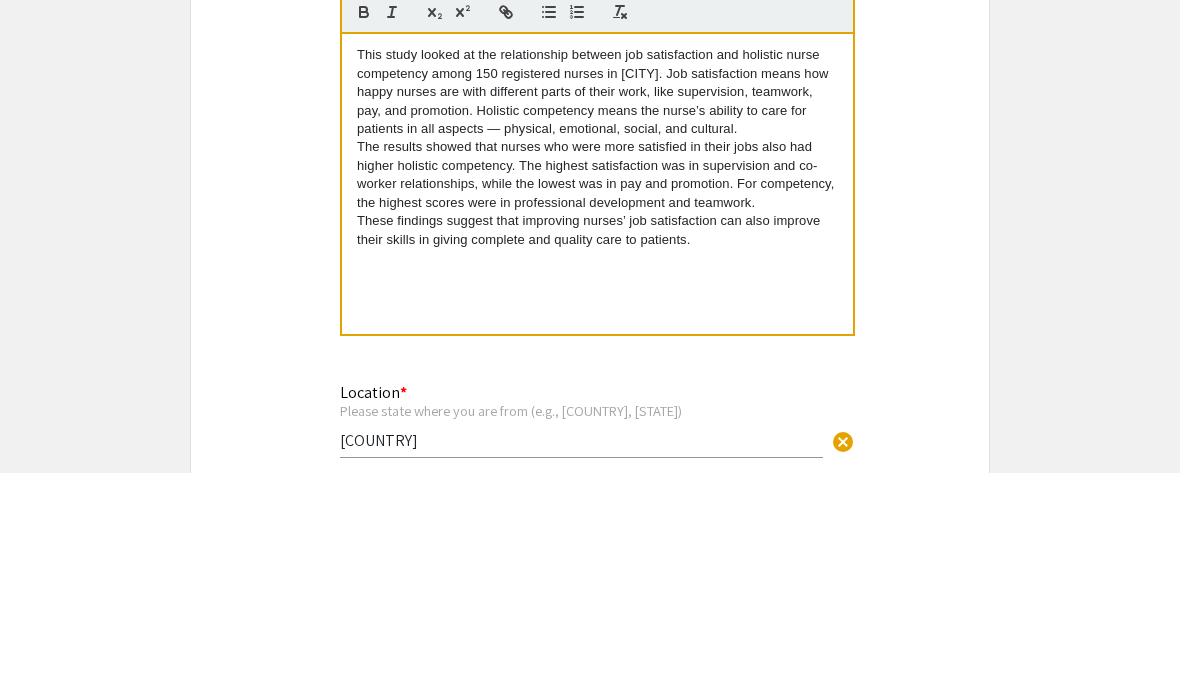 scroll, scrollTop: 19, scrollLeft: 0, axis: vertical 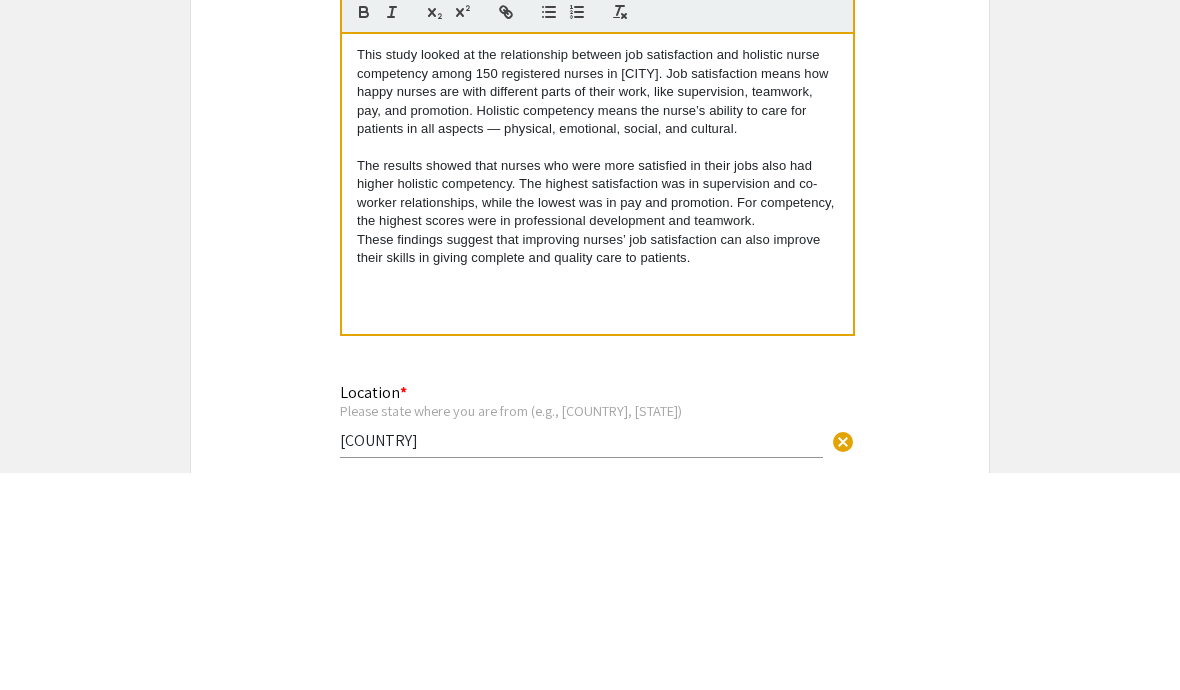 click on "These findings suggest that improving nurses’ job satisfaction can also improve their skills in giving complete and quality care to patients." at bounding box center (597, 466) 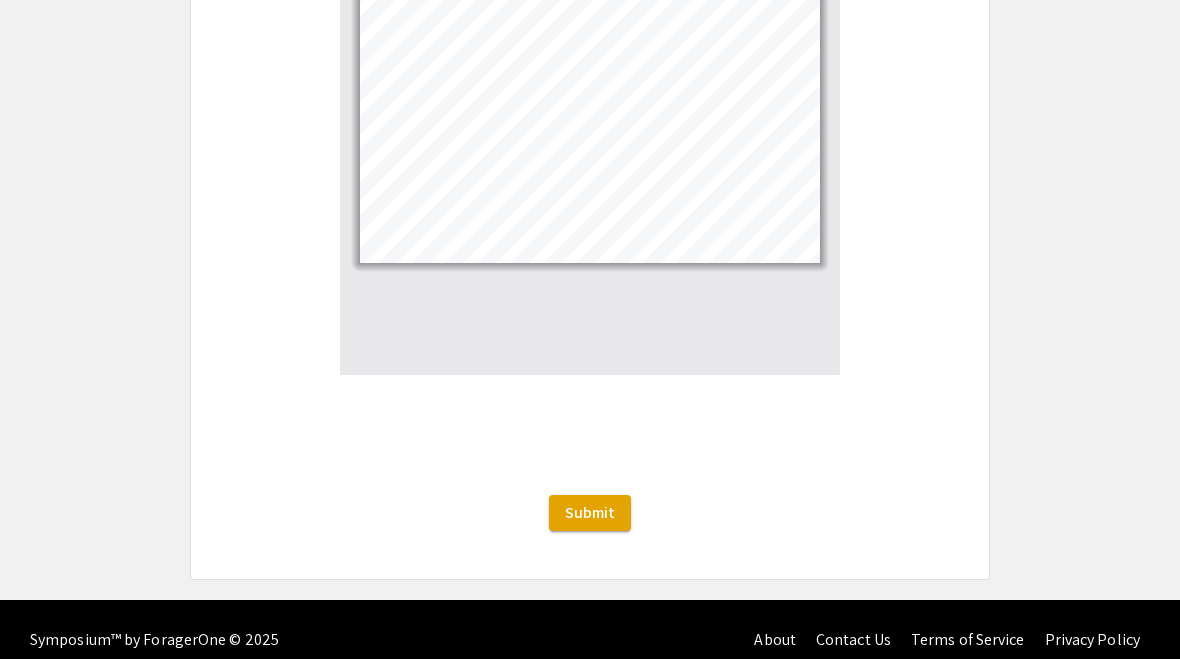 scroll, scrollTop: 2581, scrollLeft: 0, axis: vertical 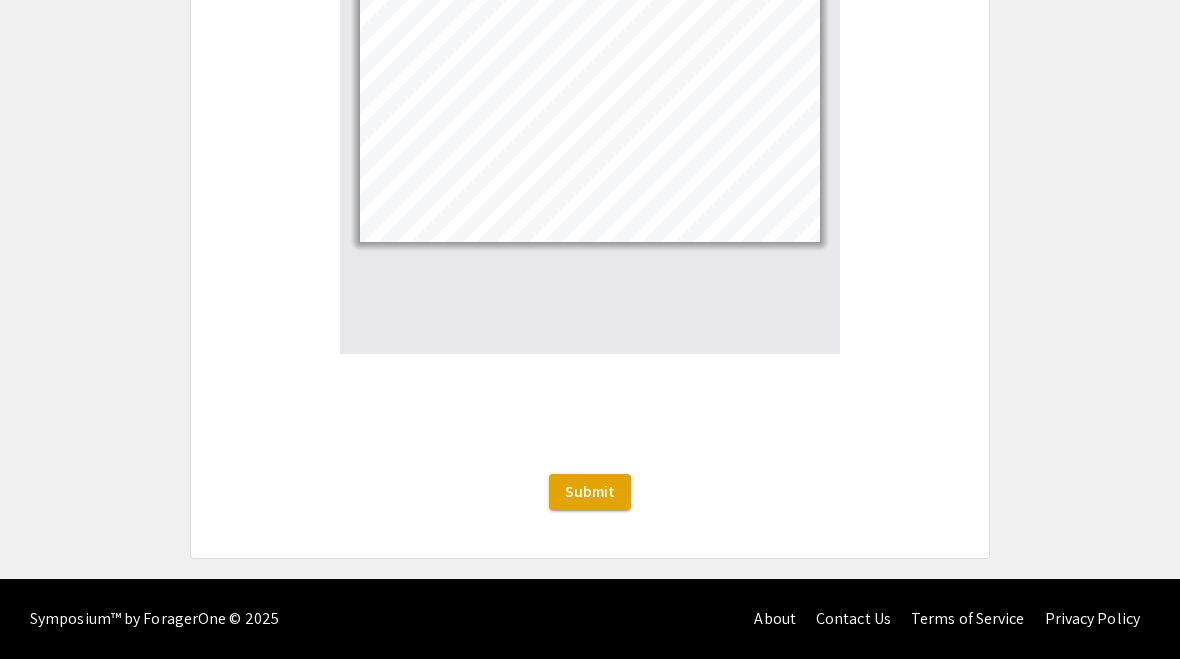 click on "Submit" 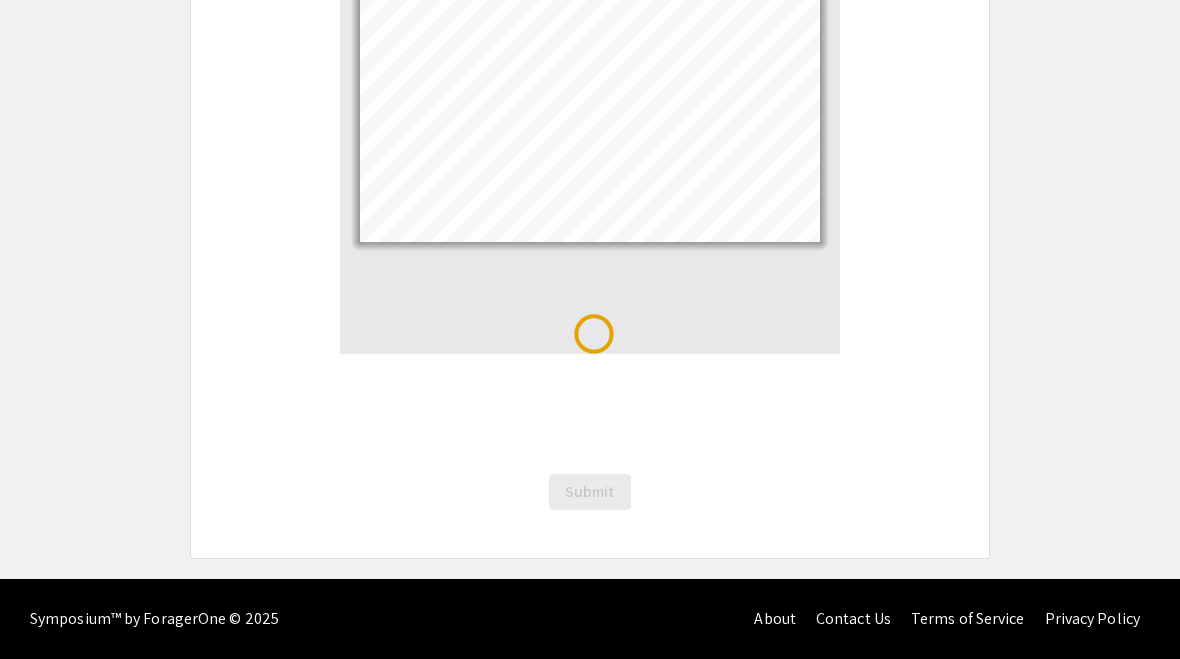 scroll, scrollTop: 0, scrollLeft: 0, axis: both 